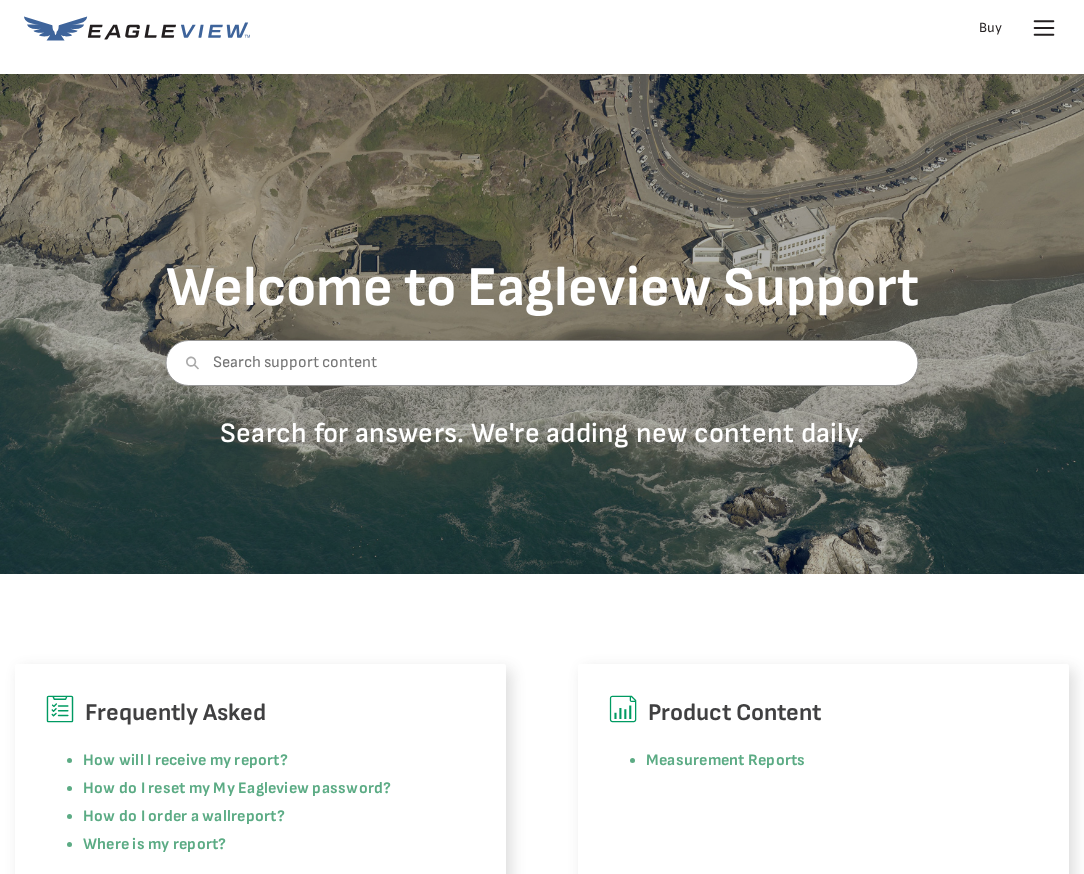 scroll, scrollTop: 0, scrollLeft: 0, axis: both 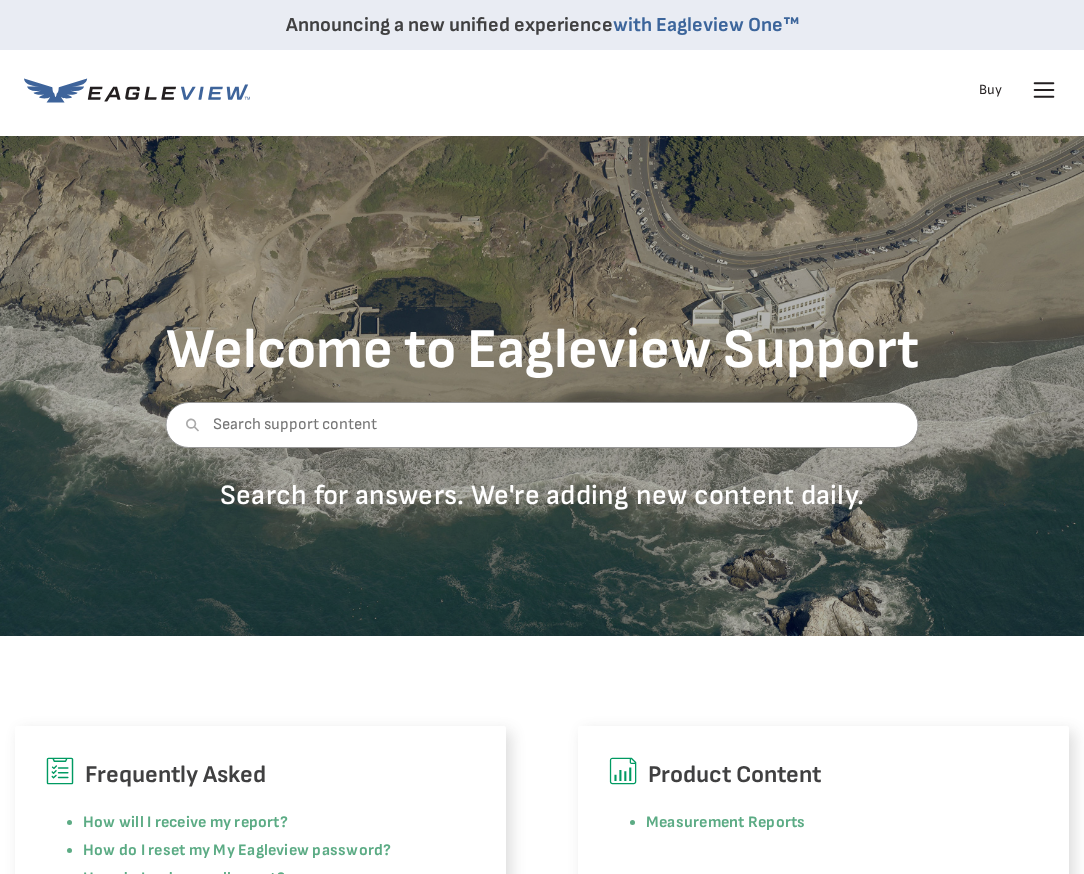 click 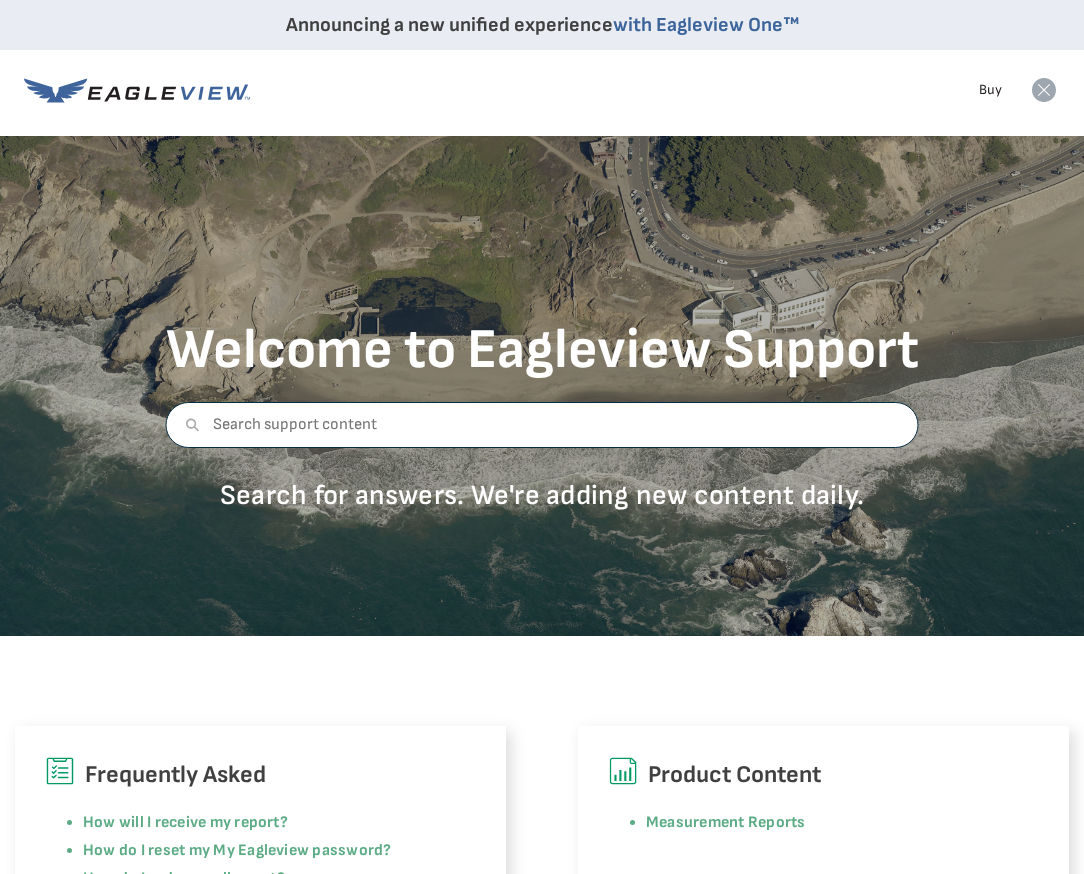 click at bounding box center (542, 425) 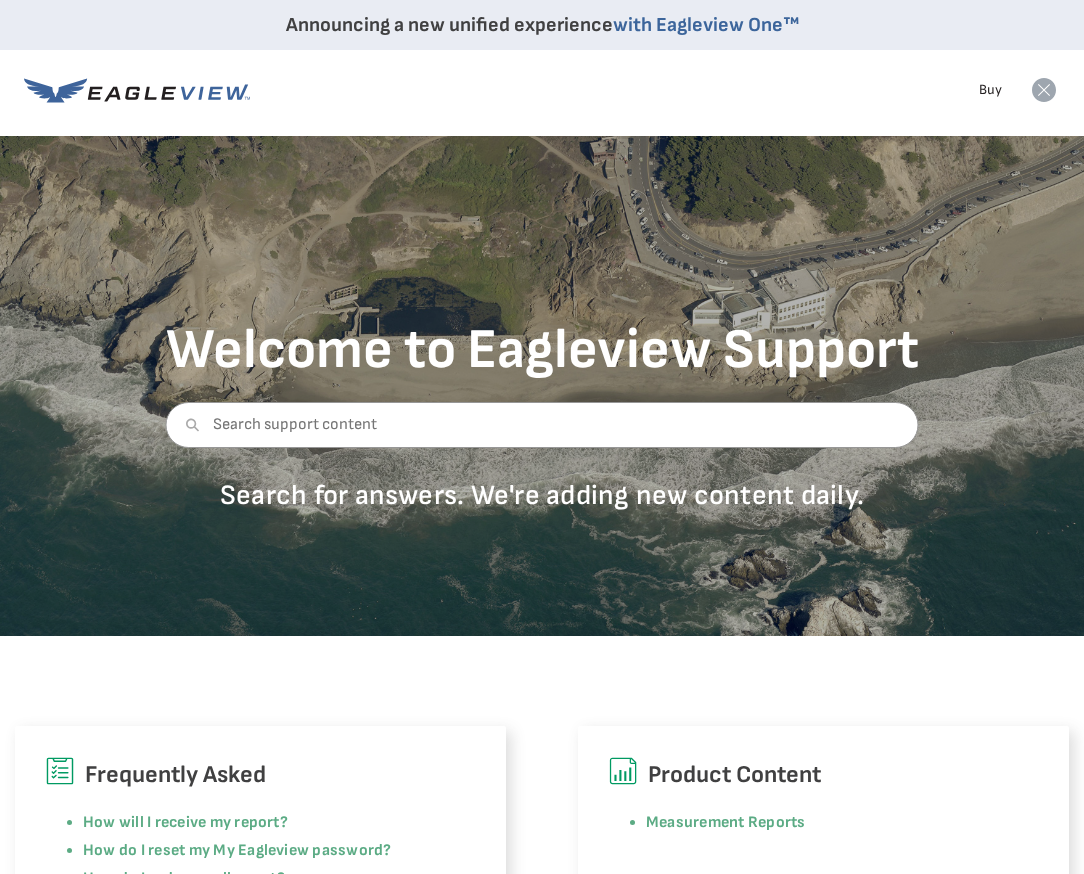 click 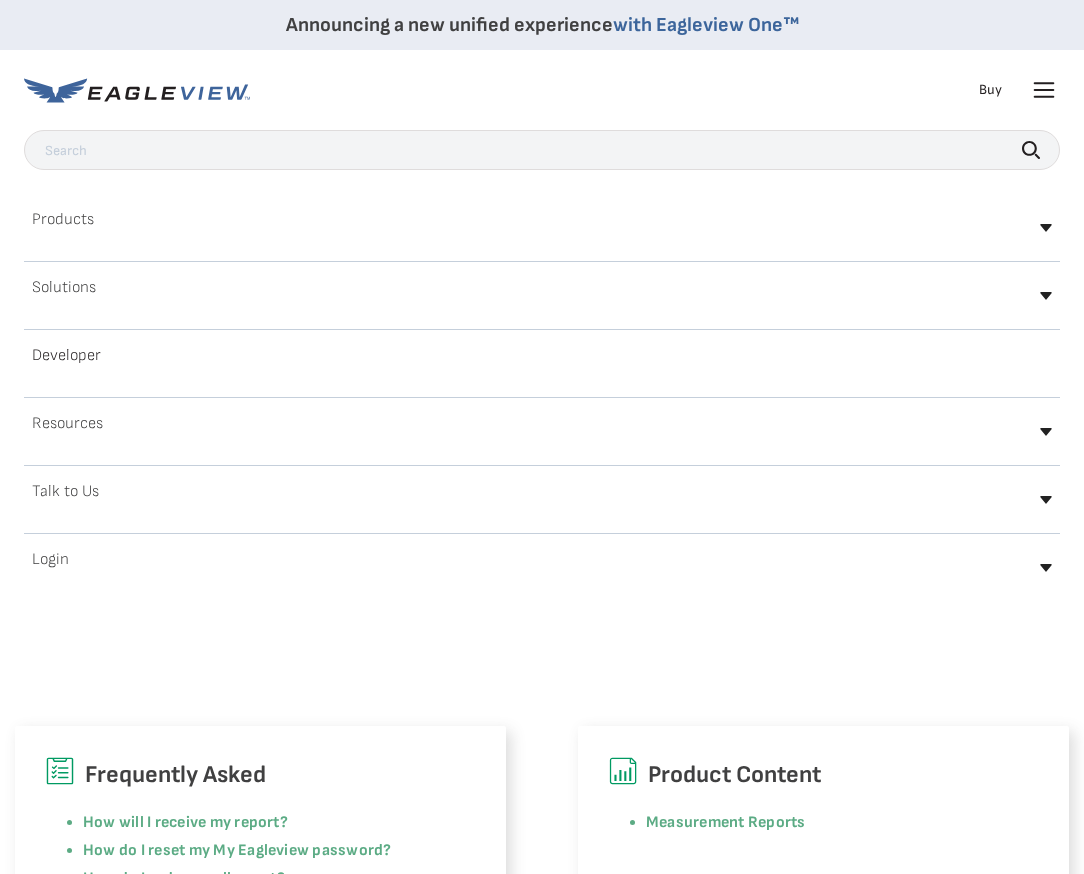 click on "Products" at bounding box center (542, 227) 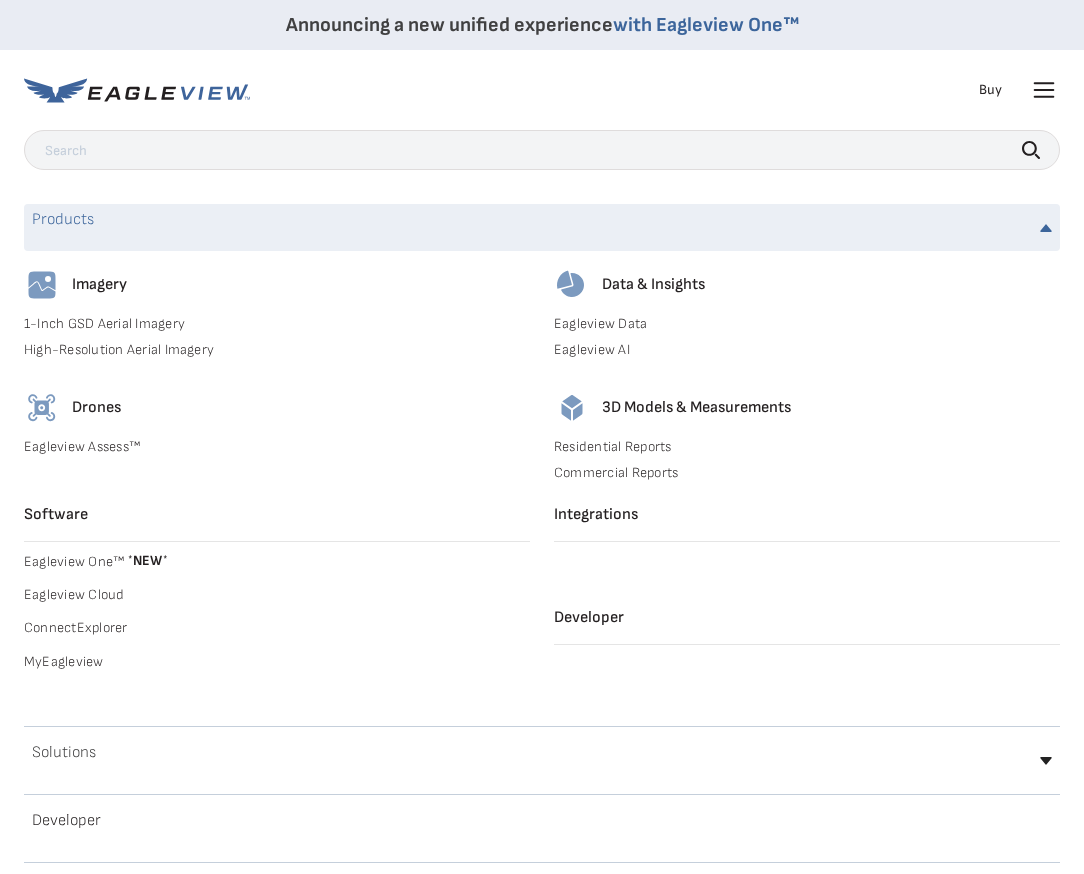 click on "1-Inch GSD Aerial Imagery" at bounding box center (277, 324) 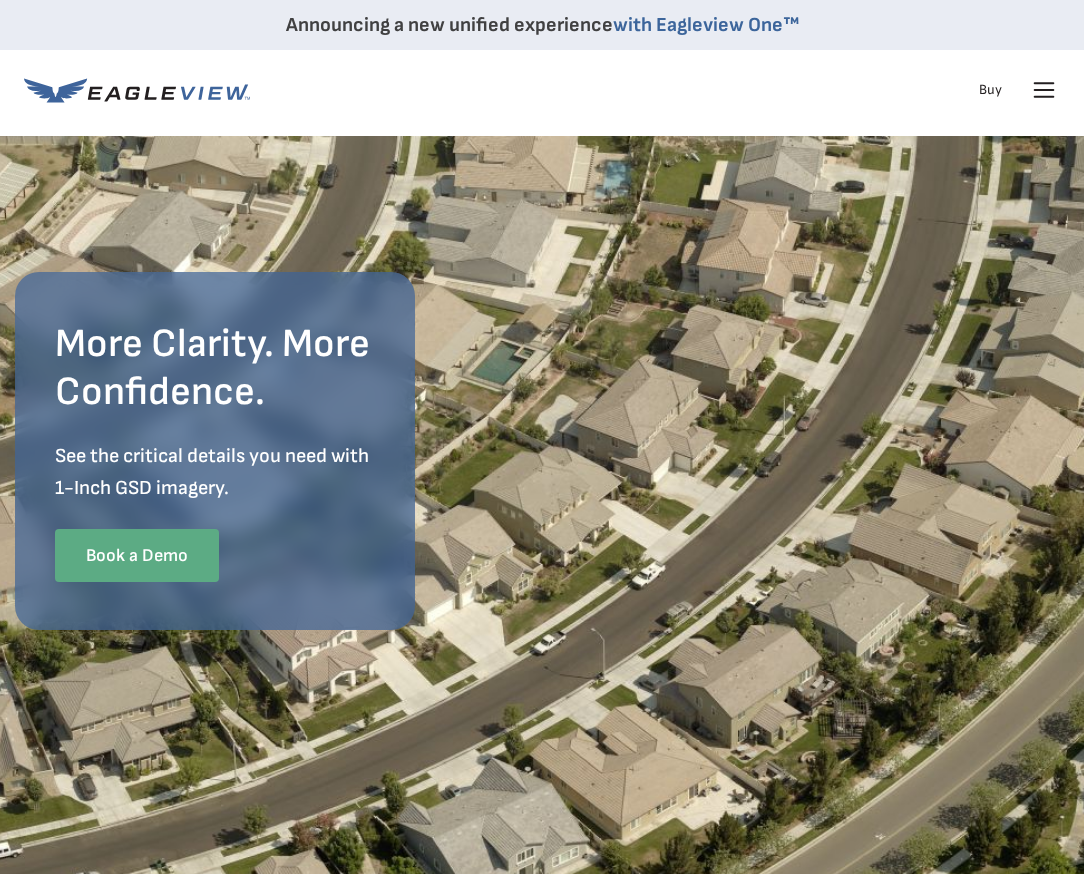 scroll, scrollTop: 0, scrollLeft: 0, axis: both 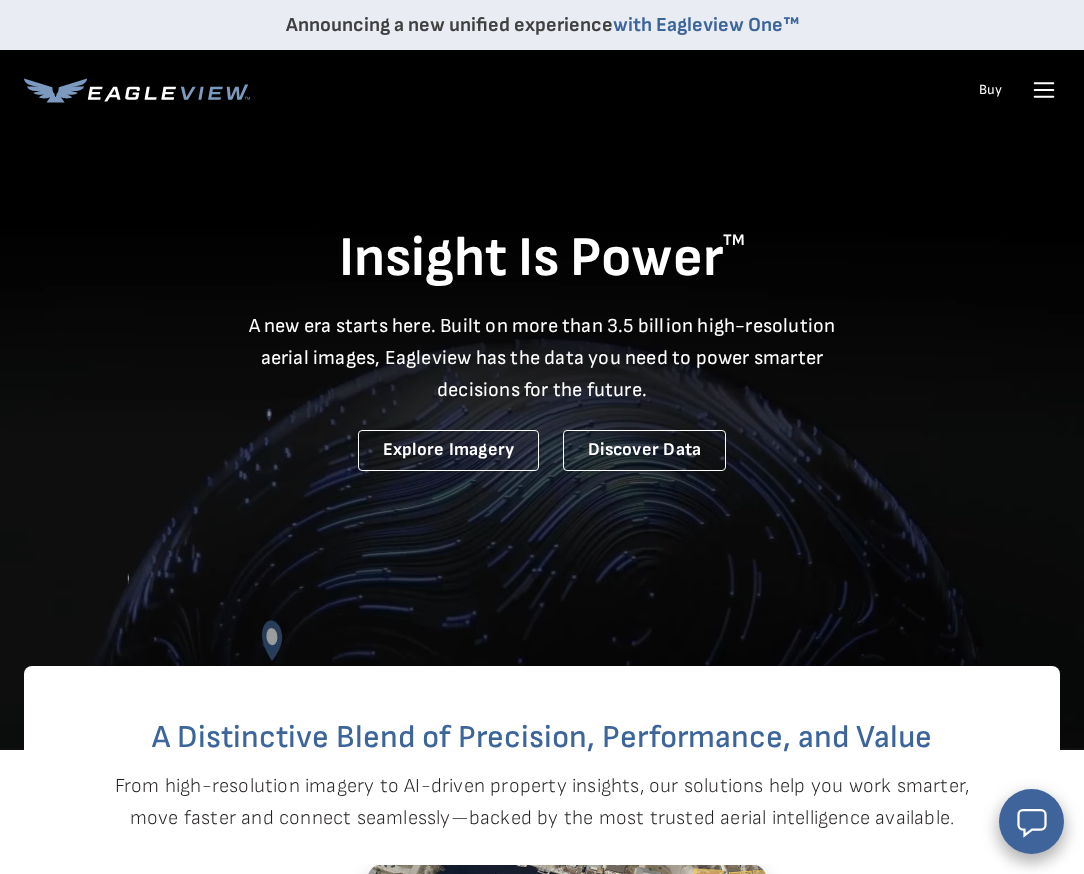 click 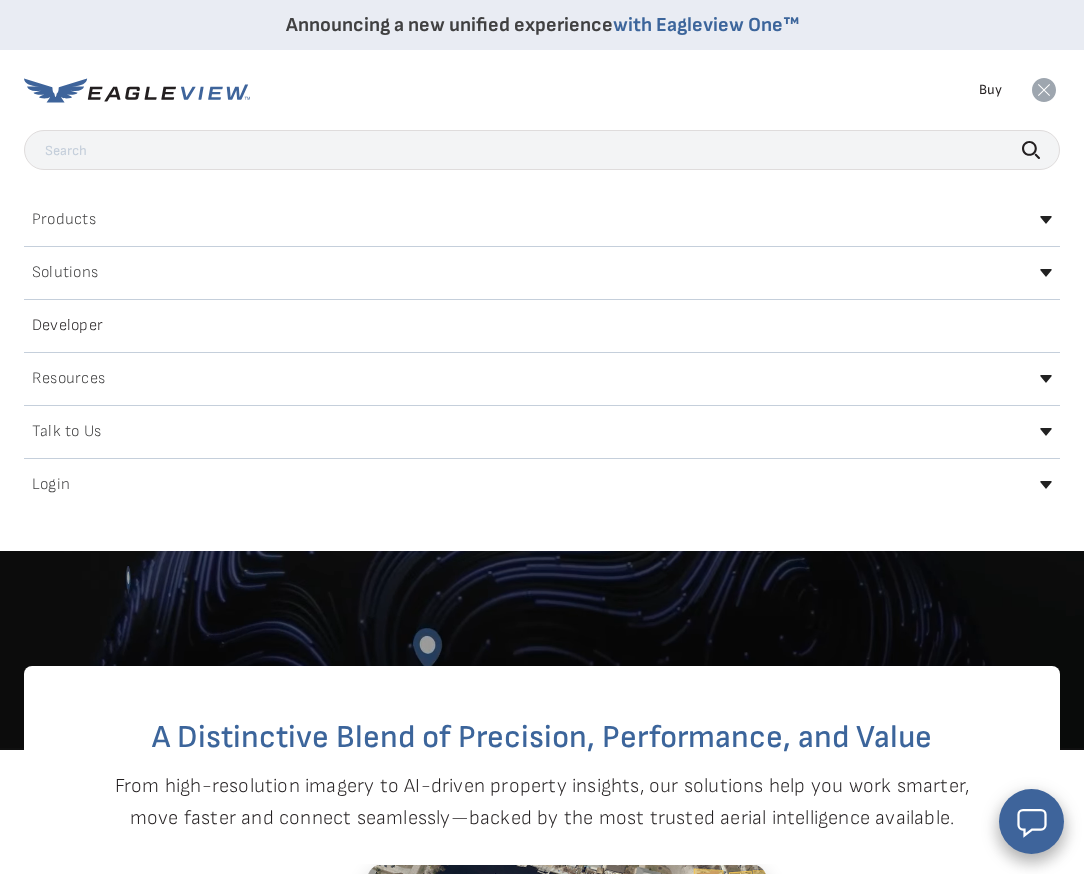 click on "Login" at bounding box center (51, 485) 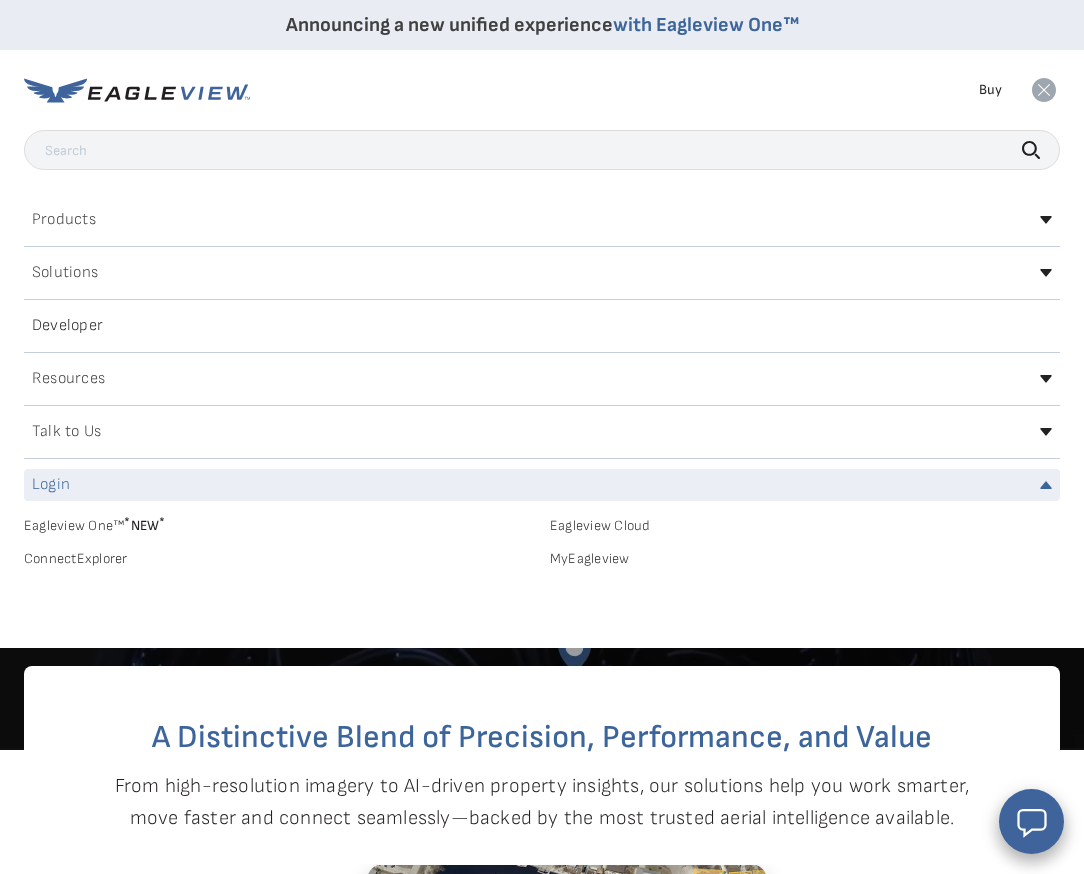 click on "Login" at bounding box center (542, 485) 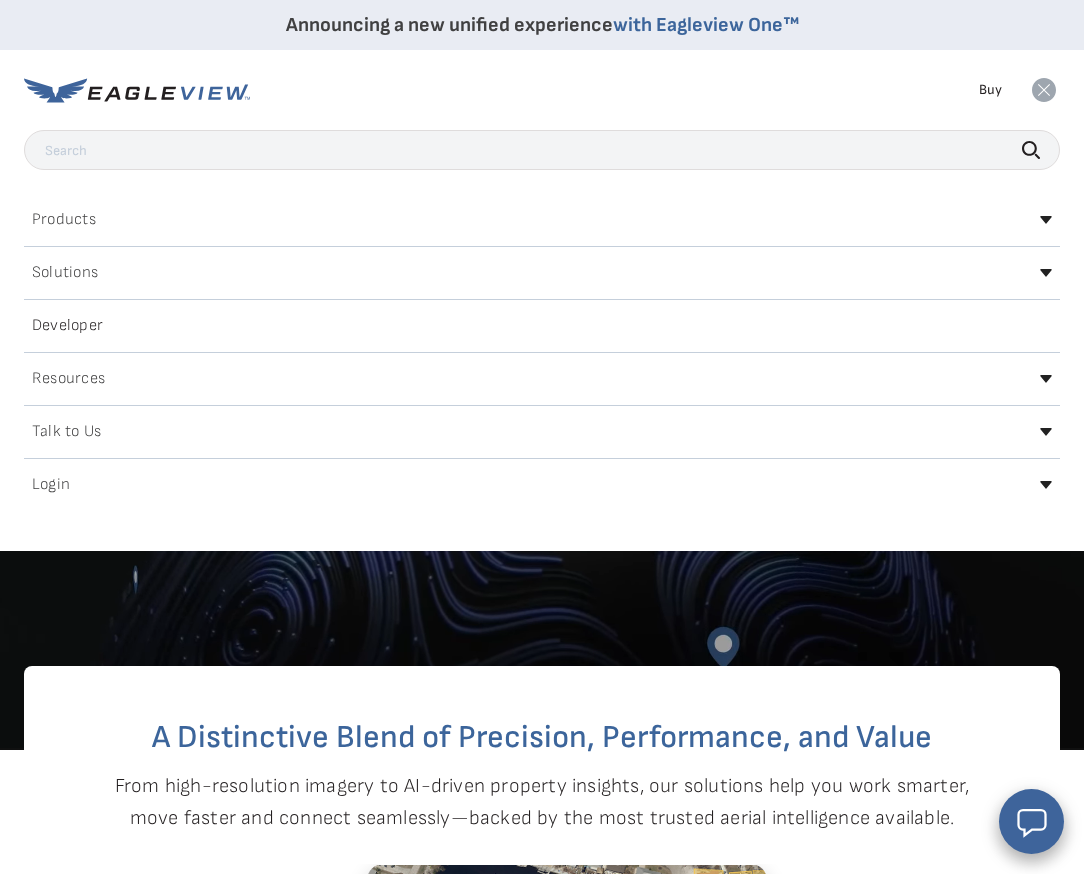 click on "Login" at bounding box center [51, 485] 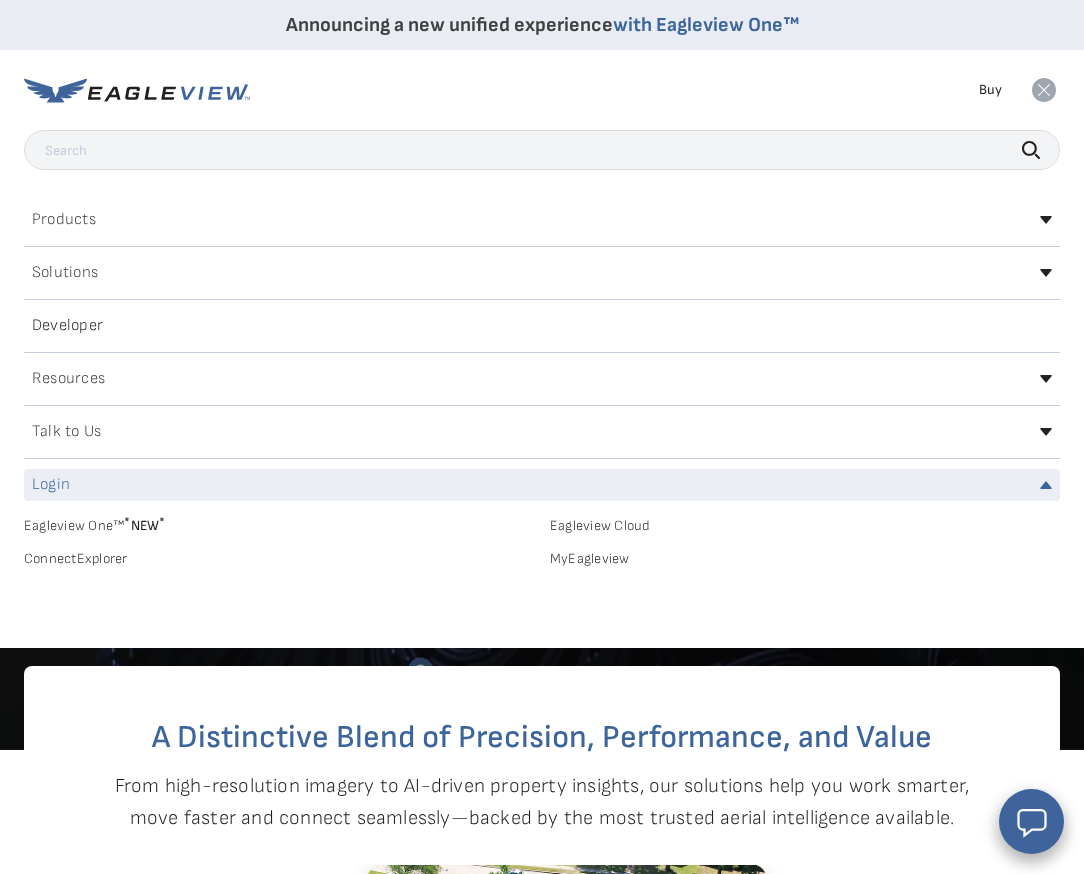 click on "Eagleview Cloud" at bounding box center (805, 526) 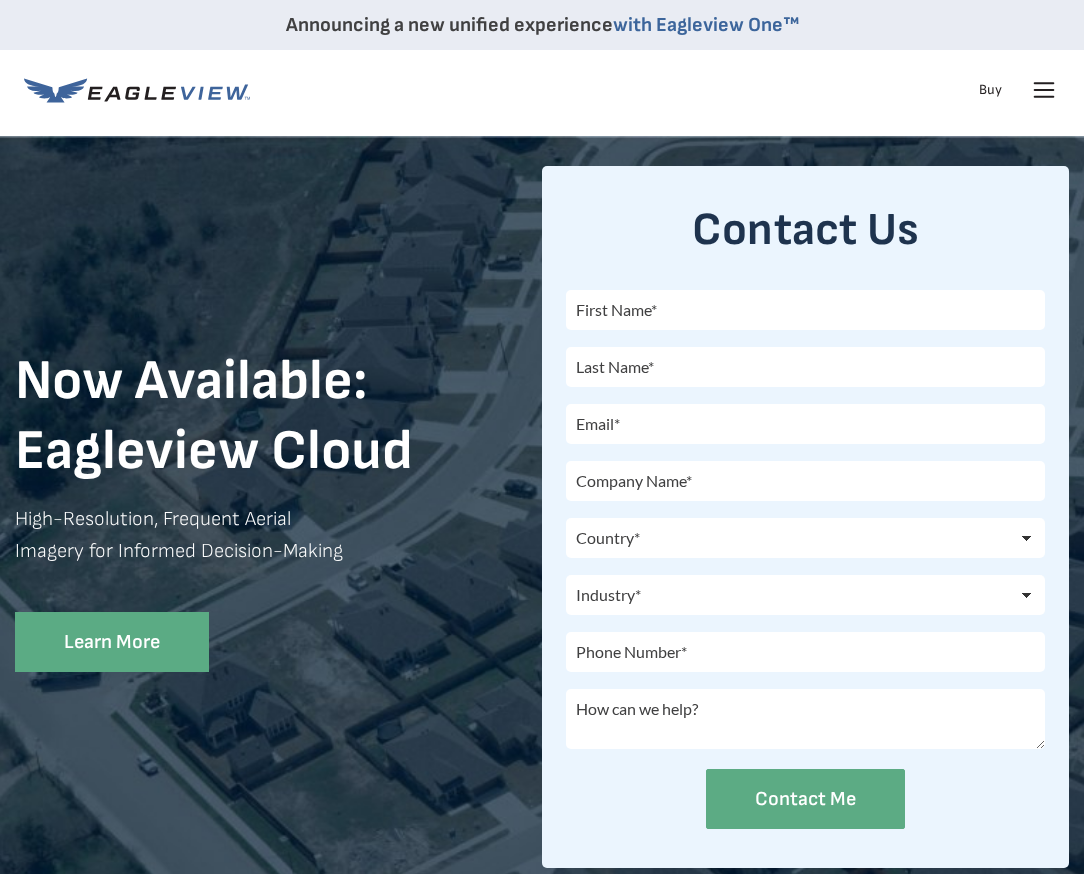 scroll, scrollTop: 0, scrollLeft: 0, axis: both 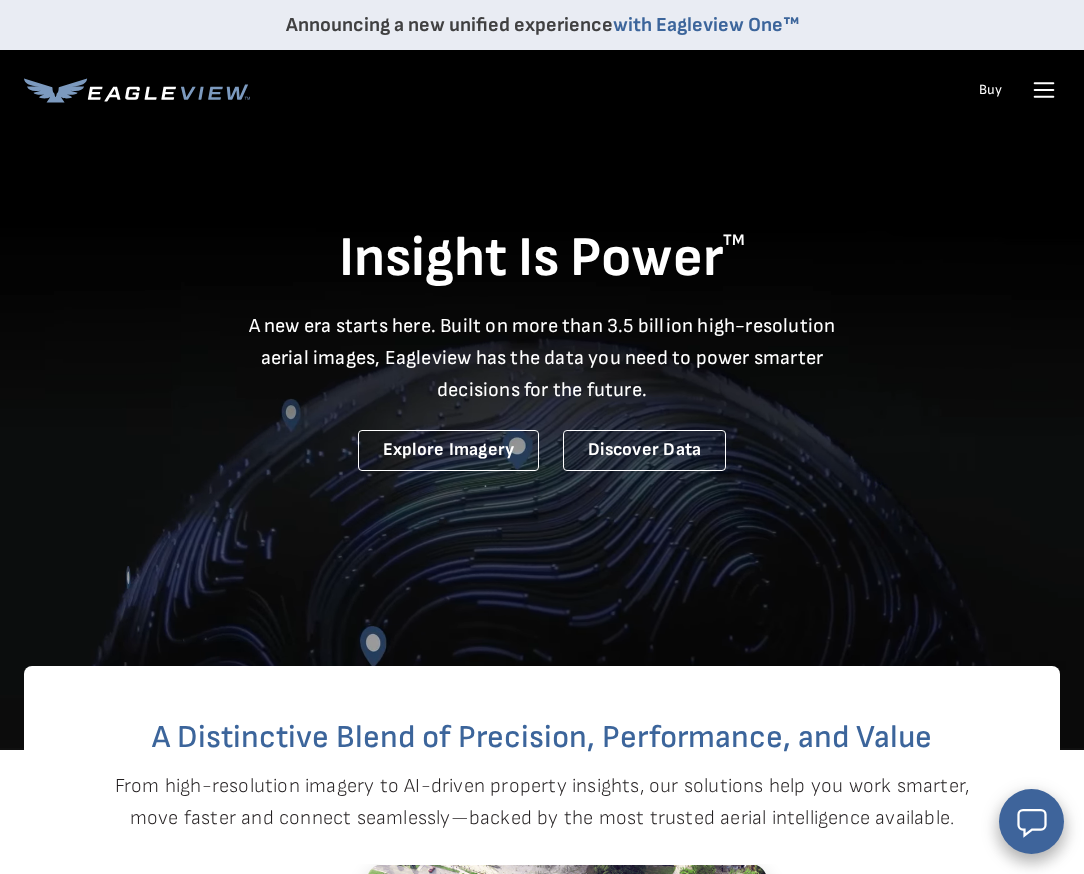 click 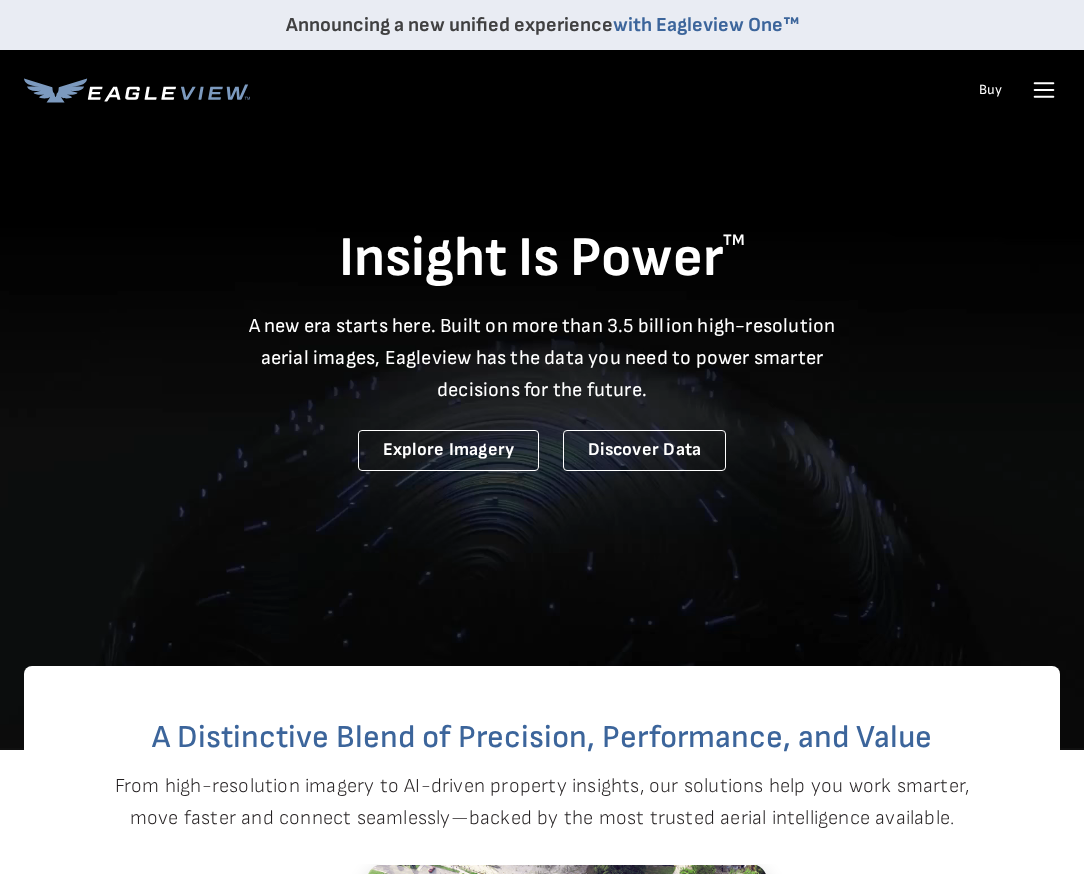 scroll, scrollTop: 0, scrollLeft: 0, axis: both 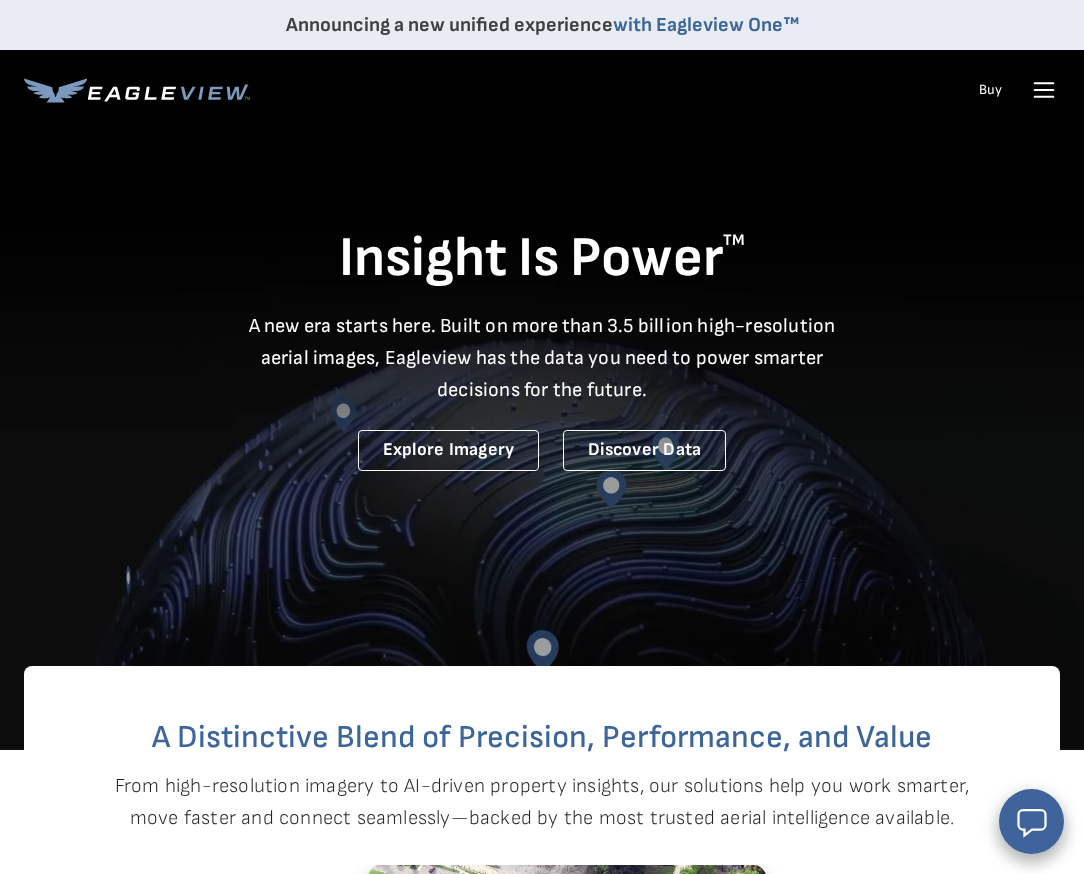 click on "with Eagleview One™" at bounding box center [706, 25] 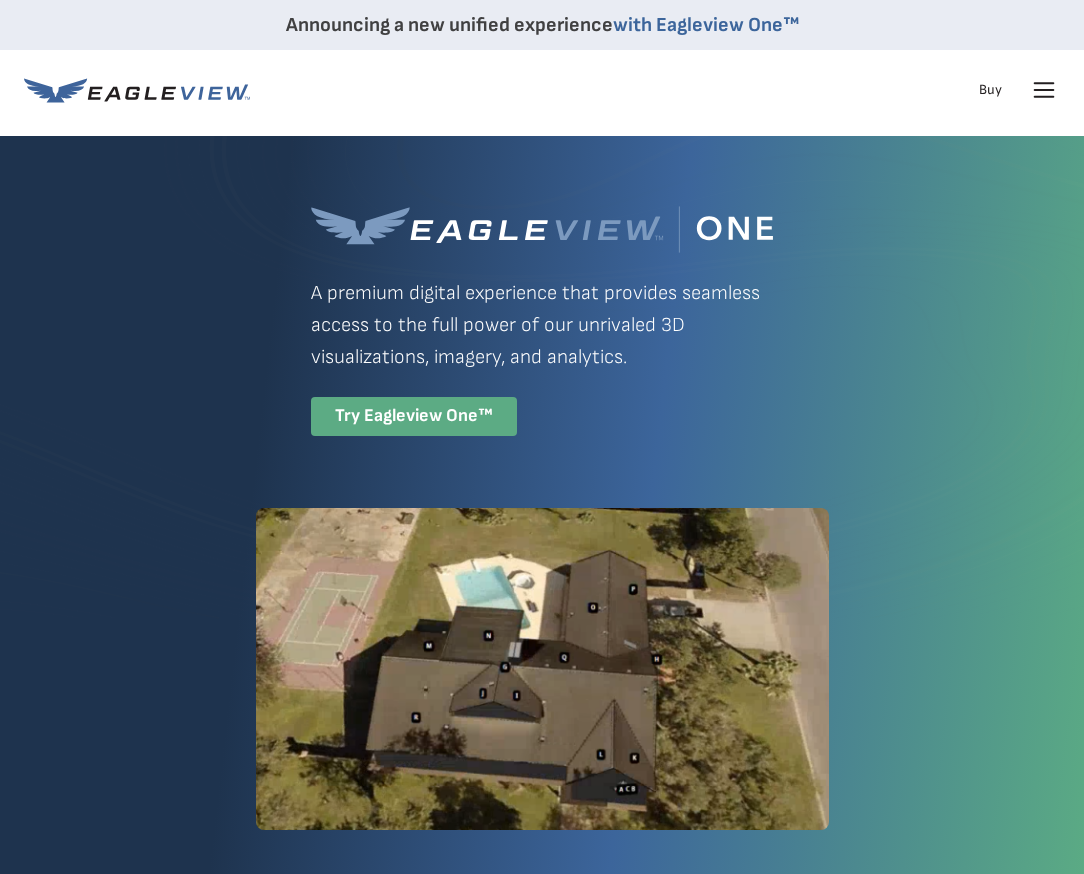 scroll, scrollTop: 0, scrollLeft: 0, axis: both 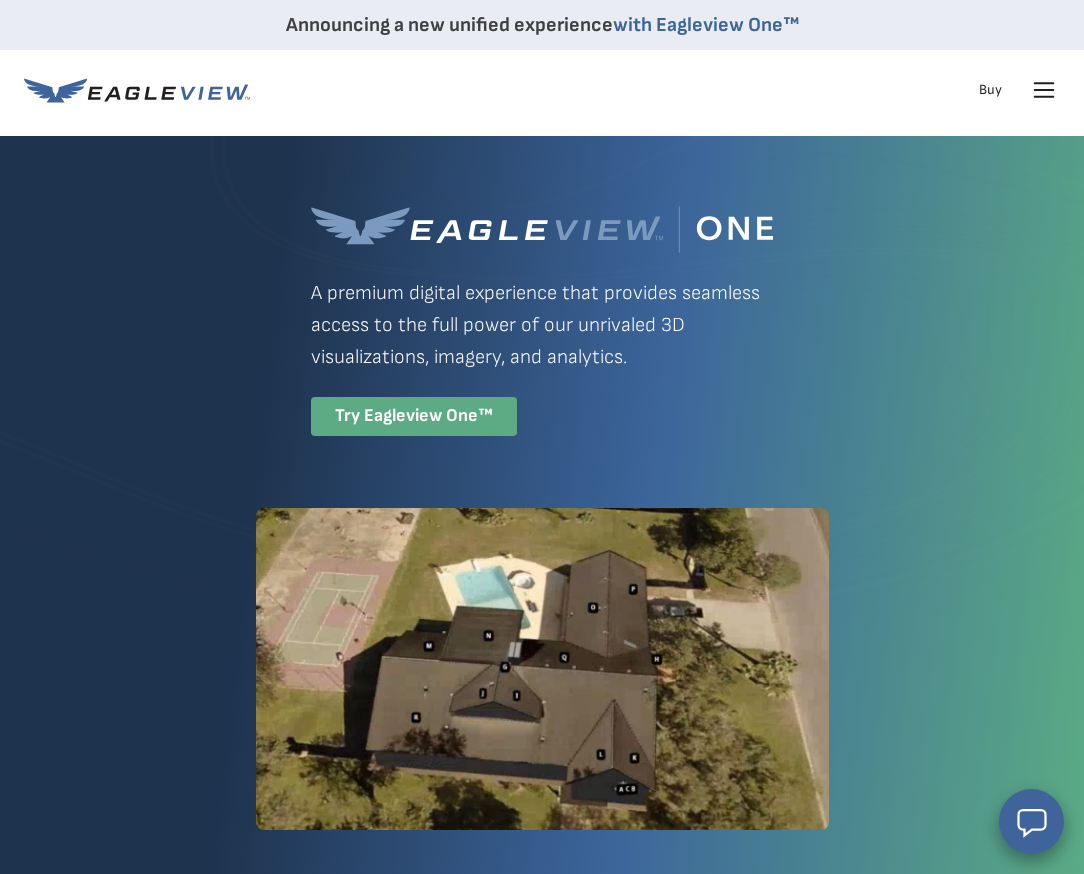 click on "Try Eagleview One™" at bounding box center [414, 416] 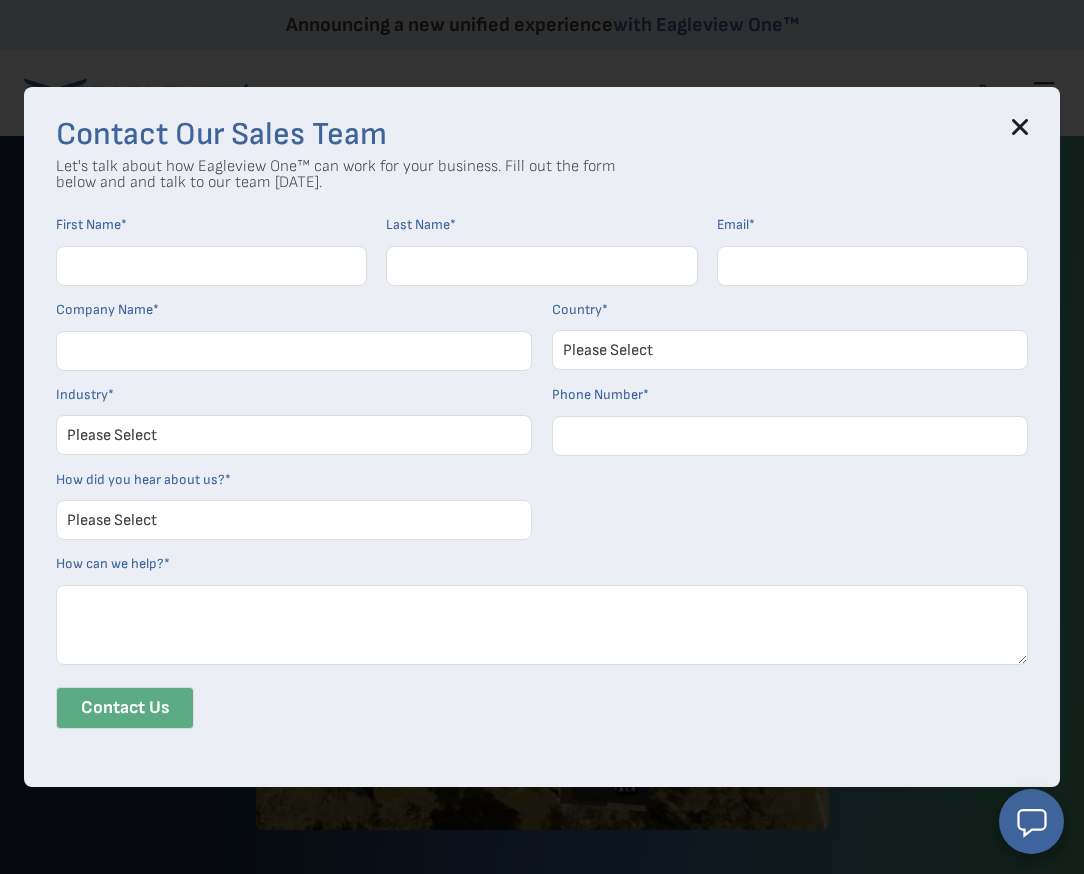 click 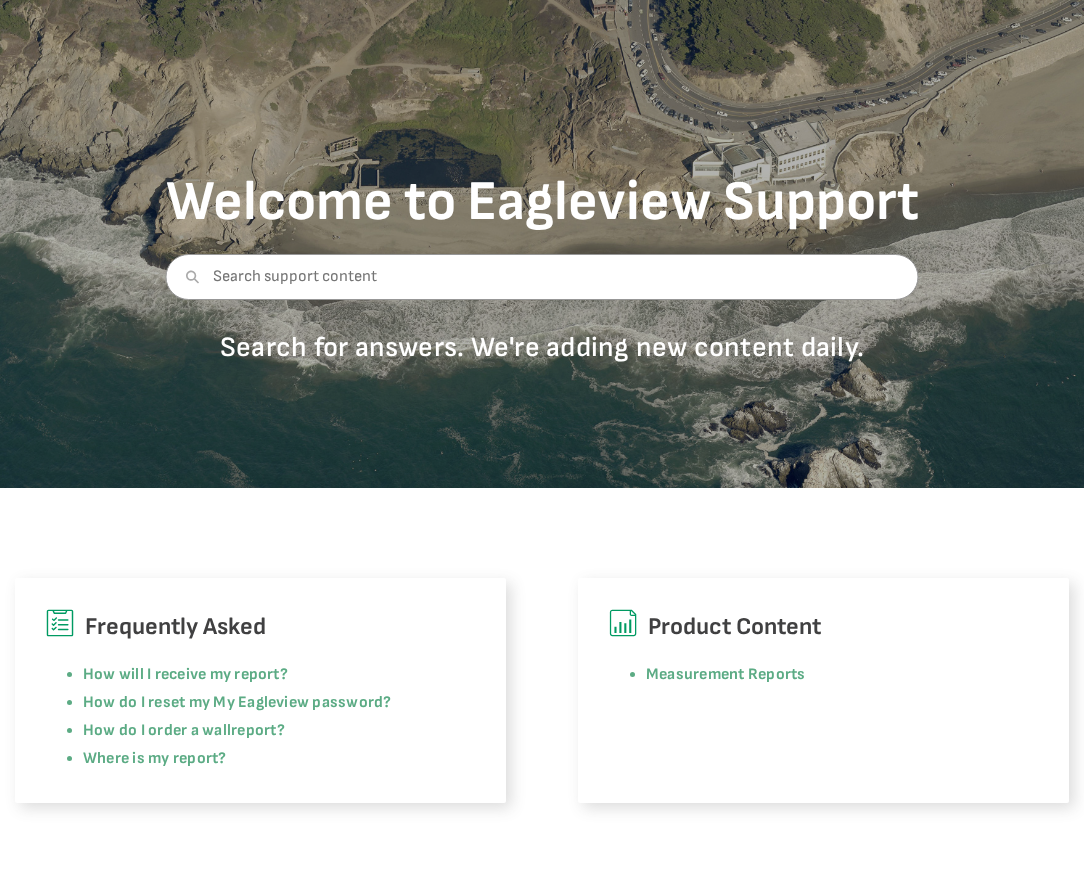 scroll, scrollTop: 306, scrollLeft: 0, axis: vertical 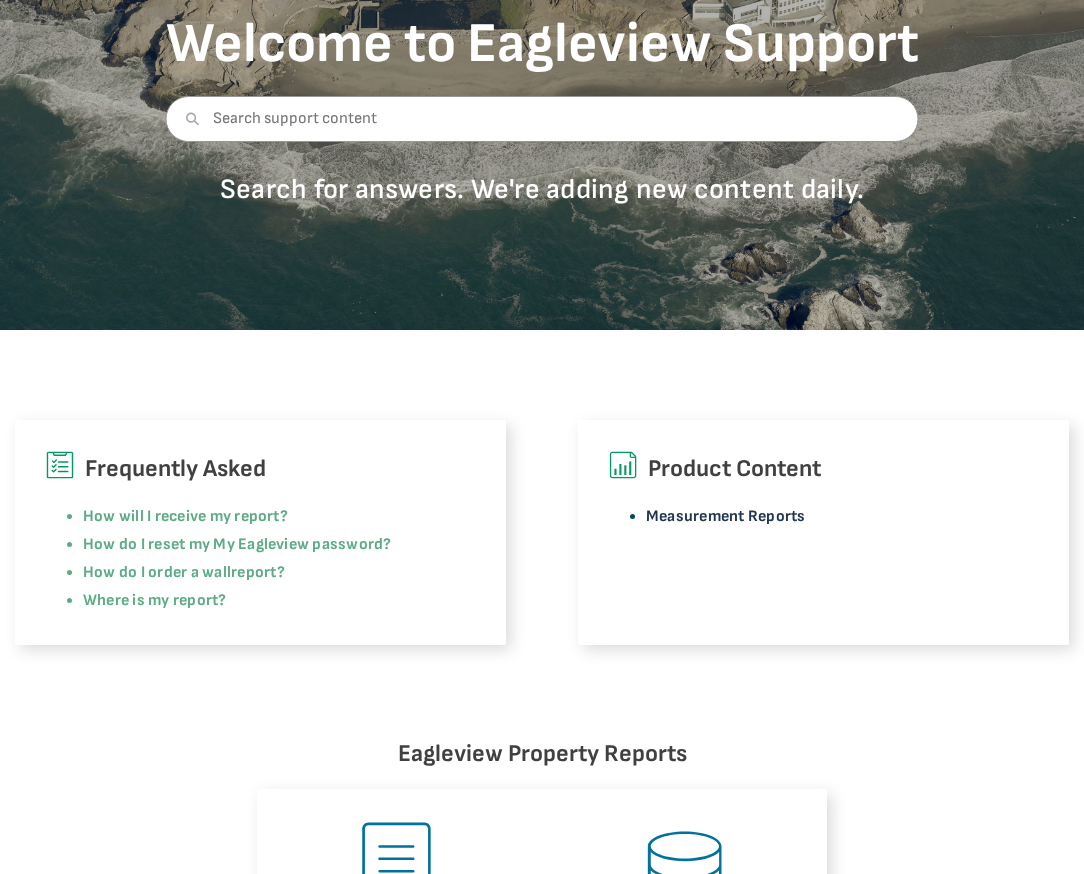 click on "Measurement Reports" at bounding box center (726, 516) 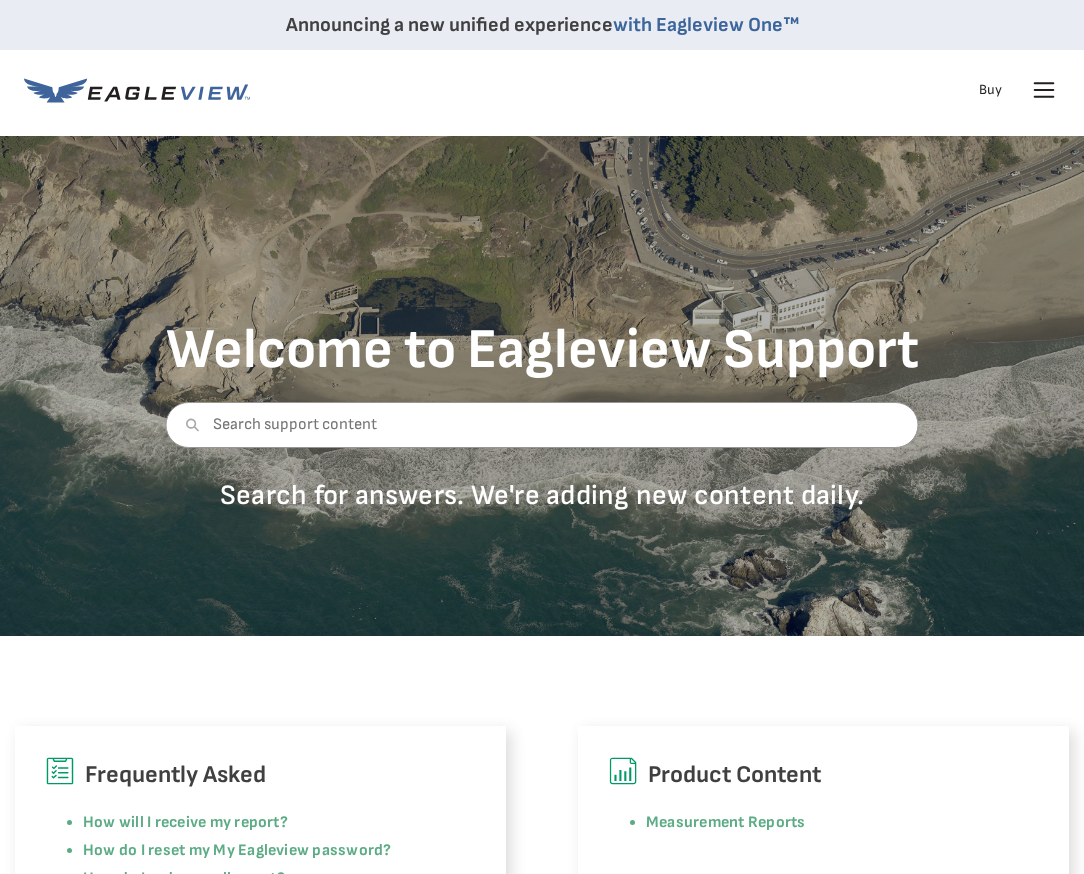 scroll, scrollTop: 0, scrollLeft: 0, axis: both 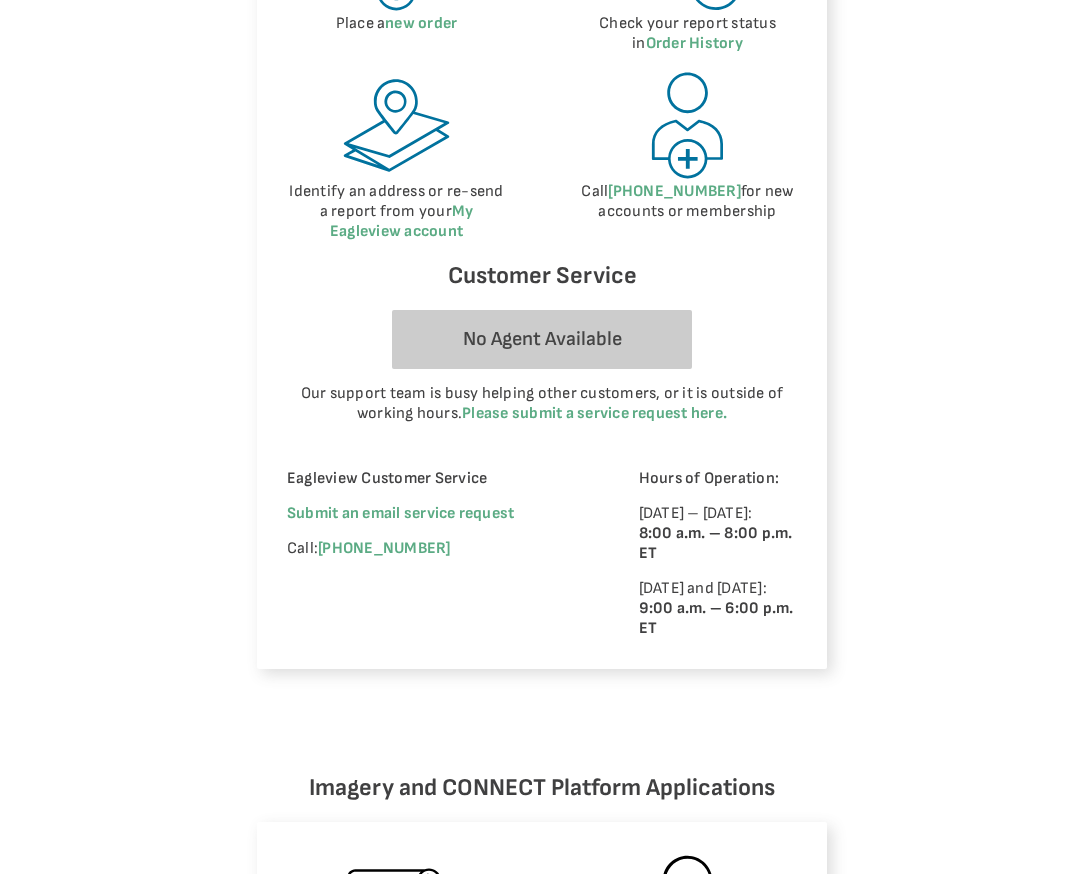 click on "Eagleview Customer Service
Submit an email service request
Call:  (866) 659-8439" at bounding box center (435, 554) 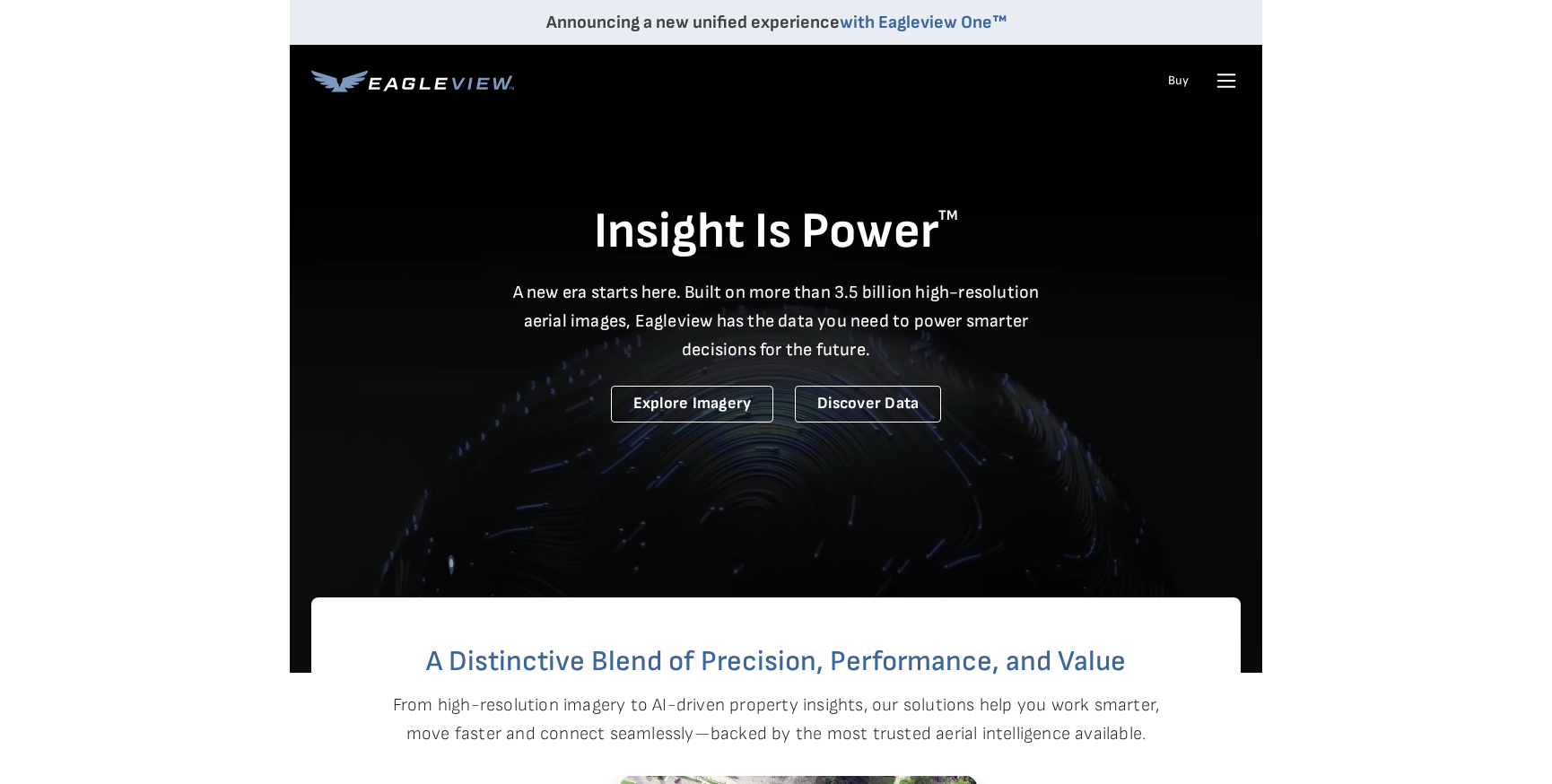 scroll, scrollTop: 0, scrollLeft: 0, axis: both 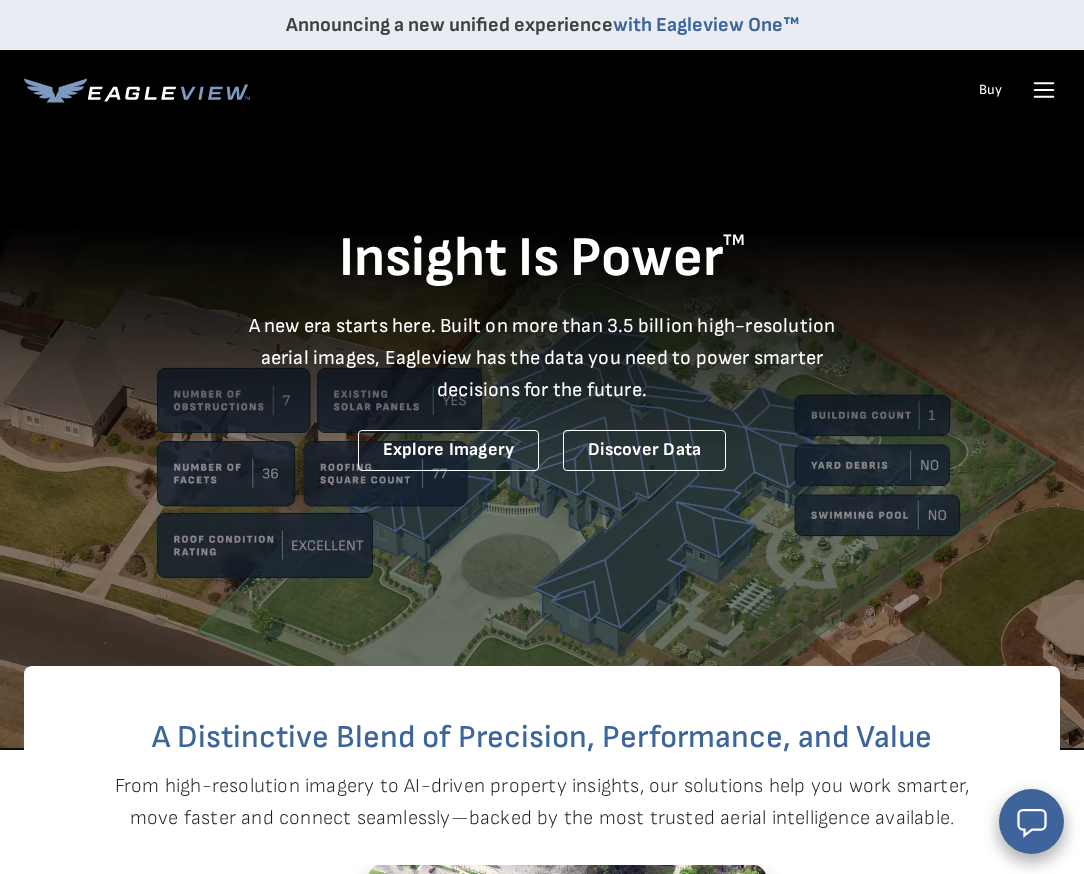 click on "Products
Solutions
Developer
Resources
Search
Talk To Us
Buy
Login" at bounding box center [542, 90] 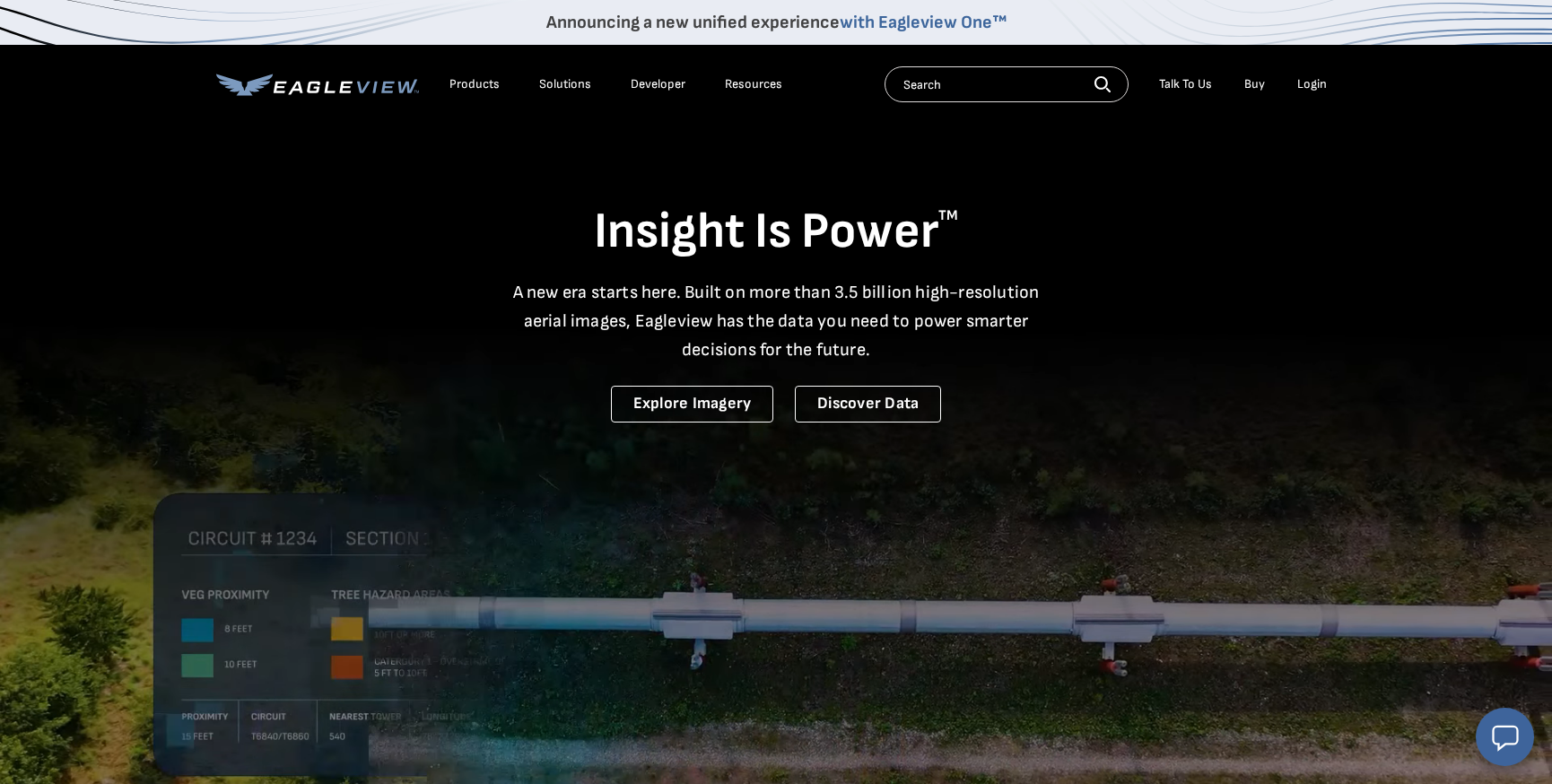 click on "Login" at bounding box center (1312, 84) 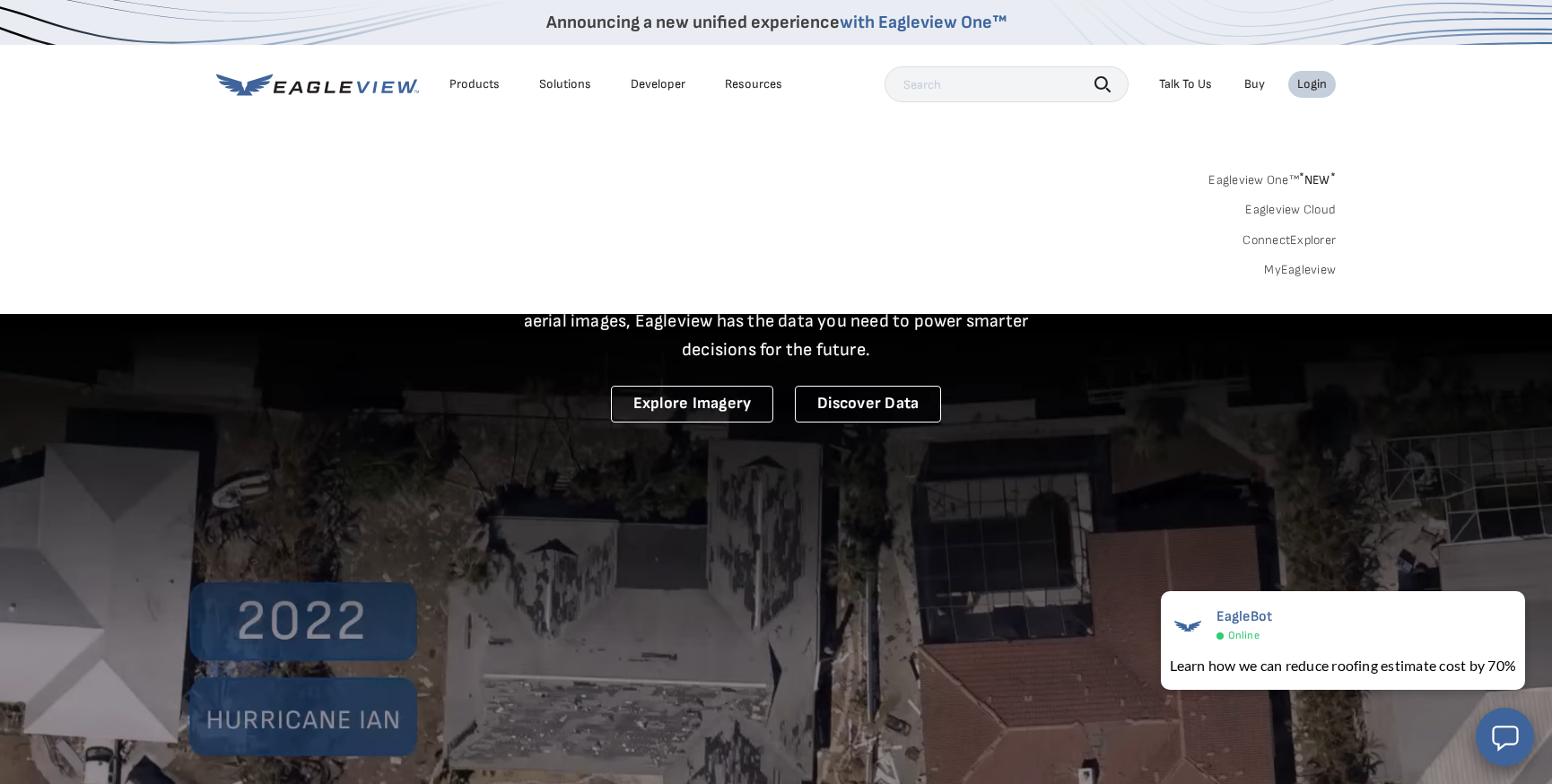 click at bounding box center [1007, 84] 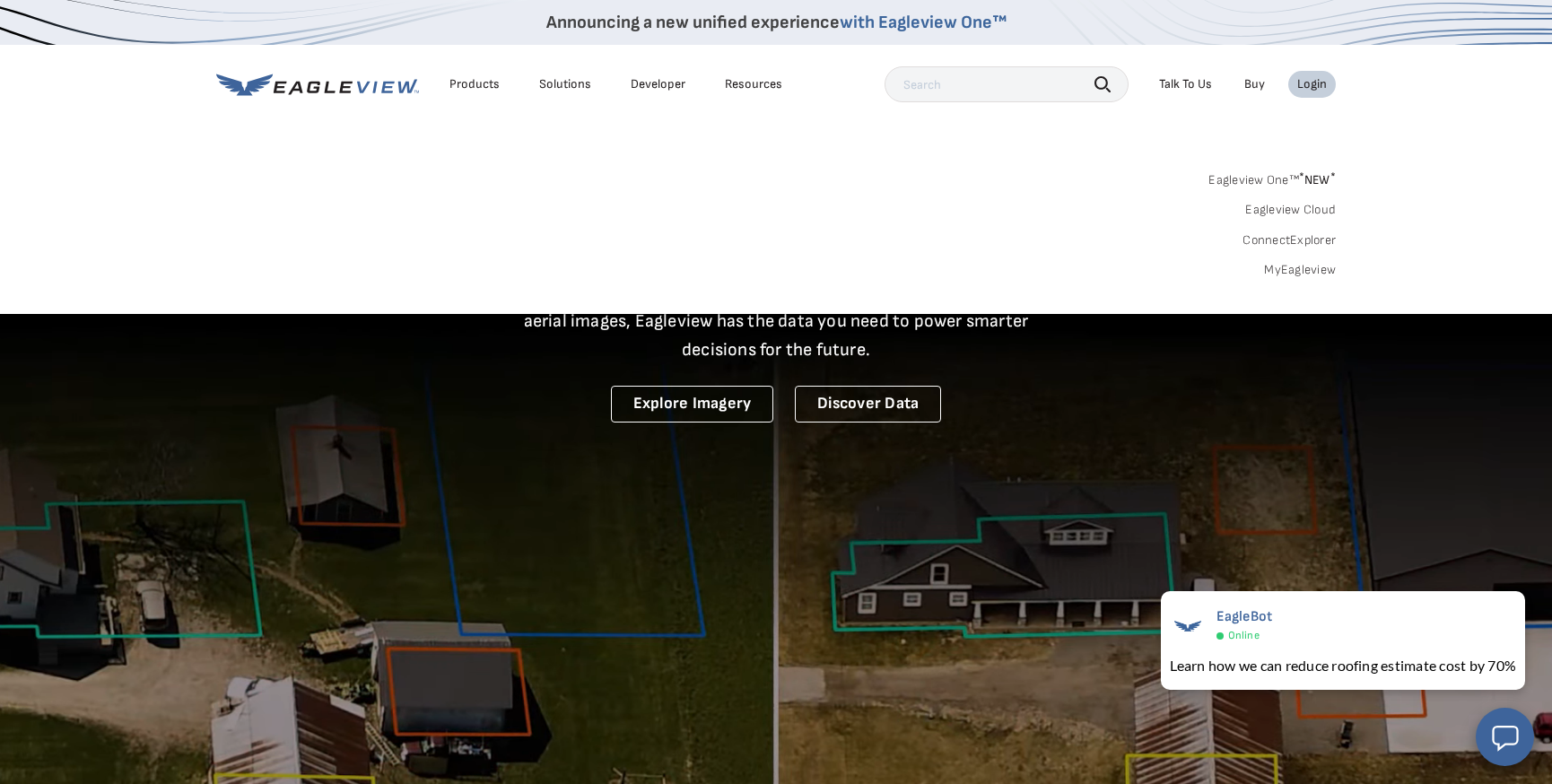 click on "MyEagleview" at bounding box center (1300, 270) 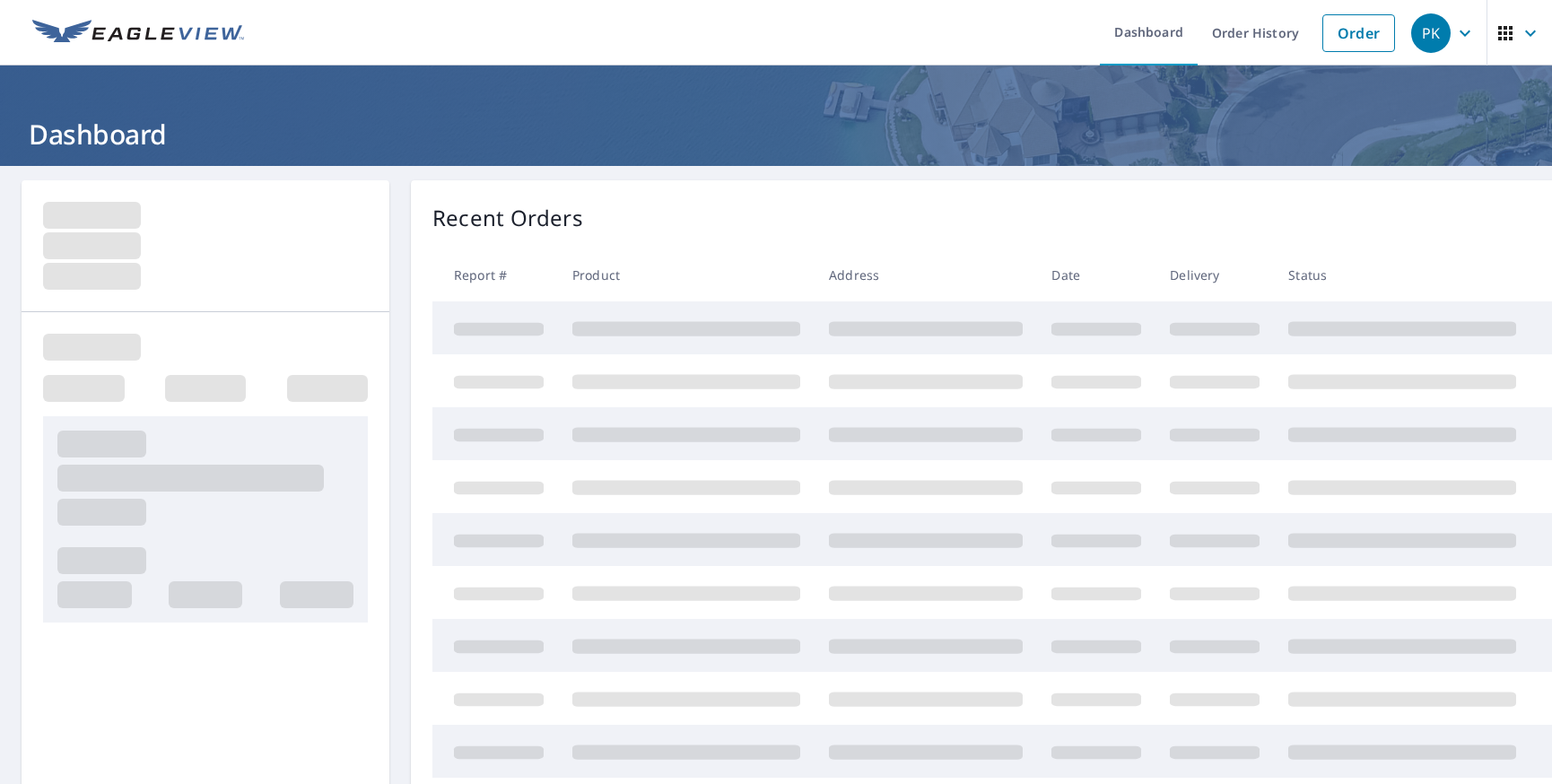 scroll, scrollTop: 0, scrollLeft: 0, axis: both 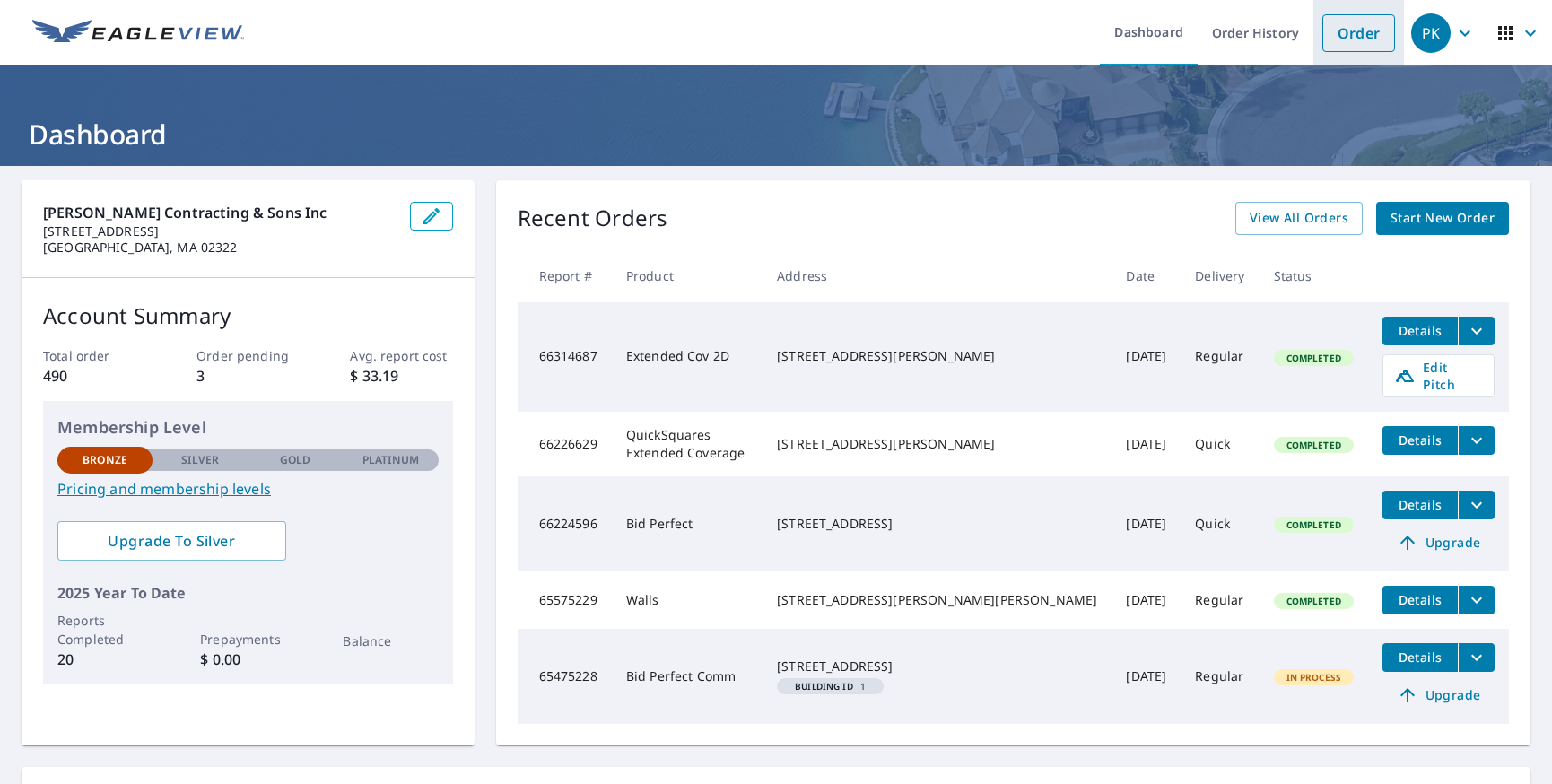 click on "Order" at bounding box center (1358, 33) 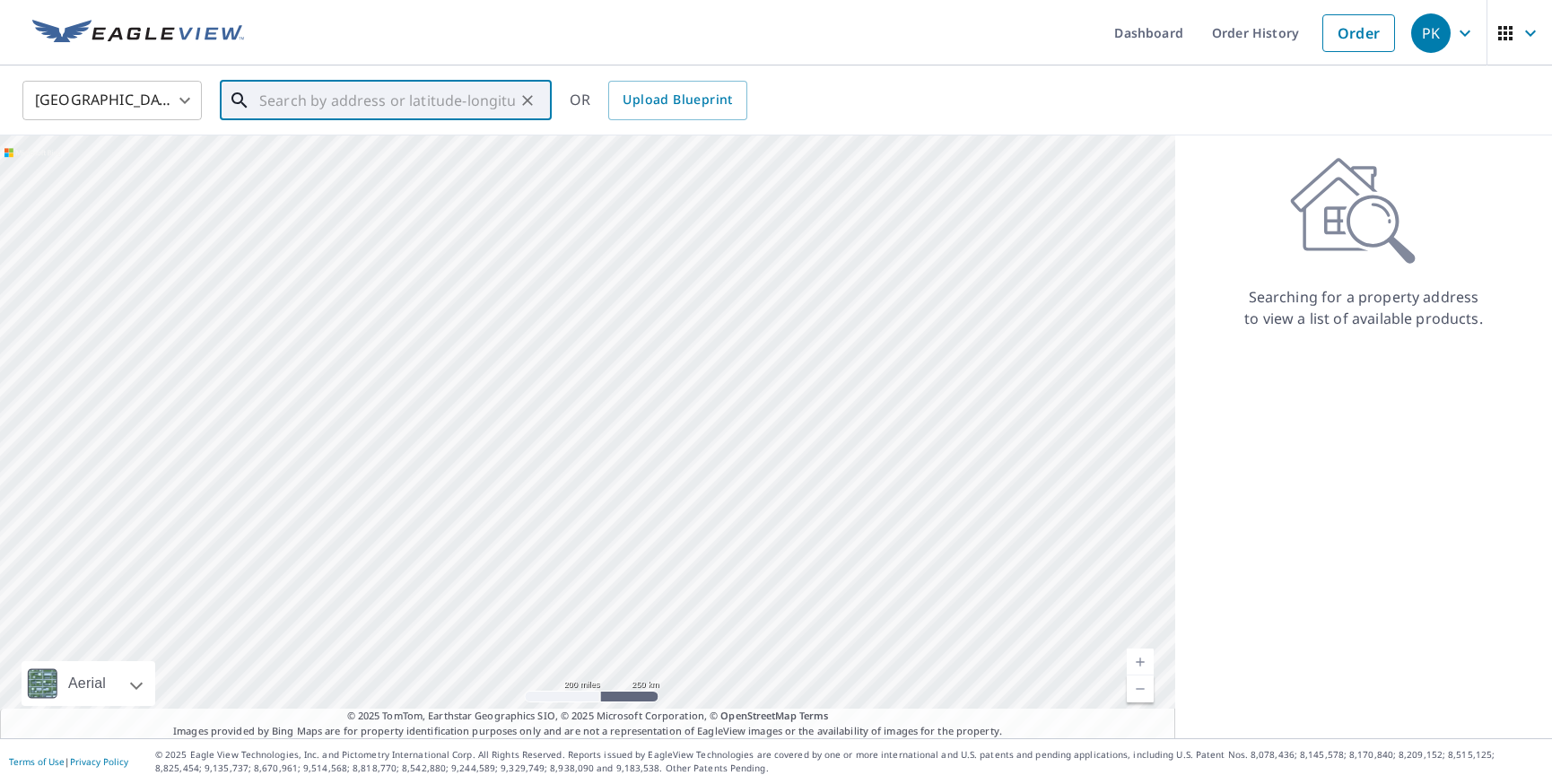 click at bounding box center (387, 100) 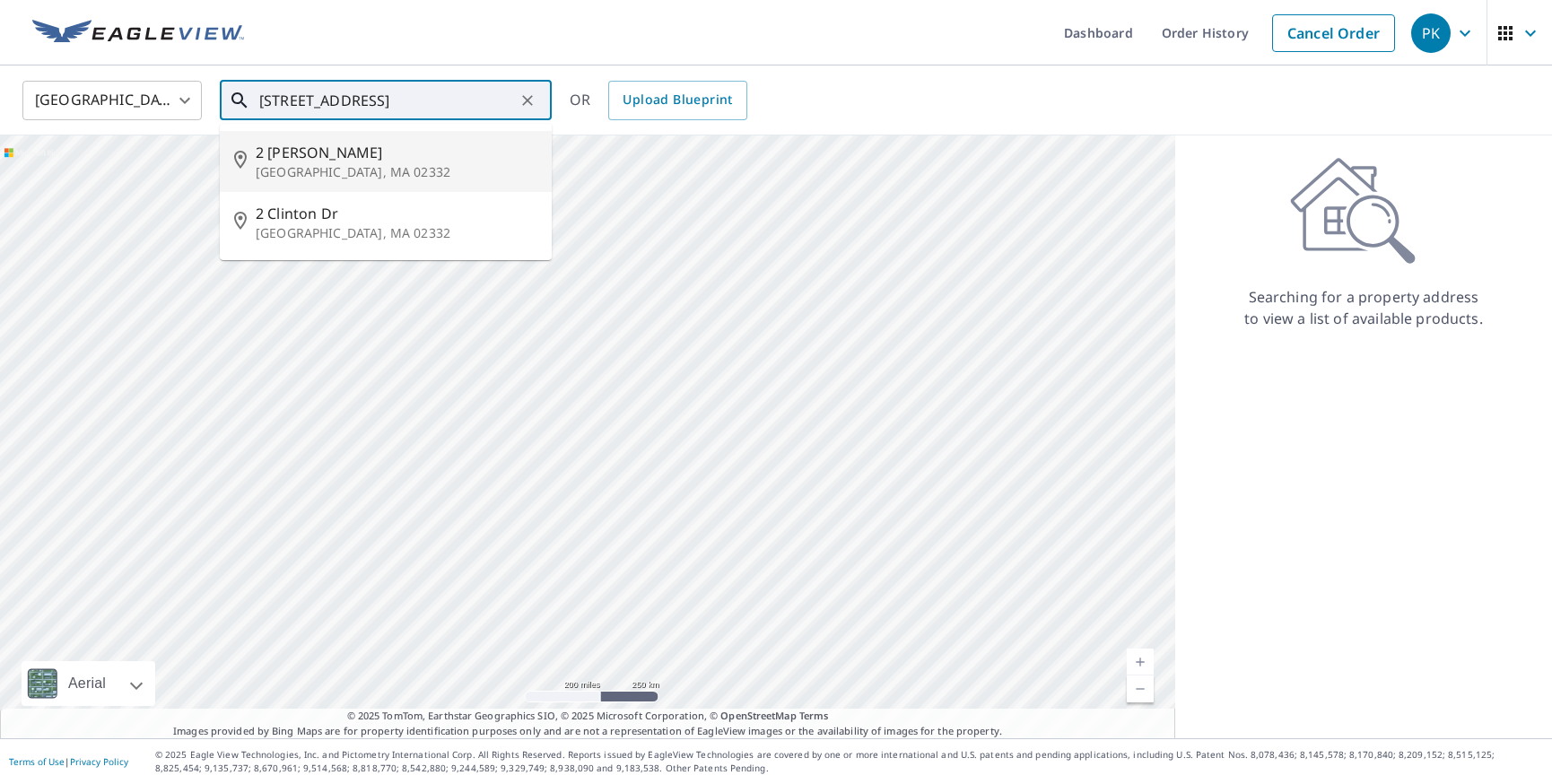 click on "2 [PERSON_NAME]" at bounding box center (397, 152) 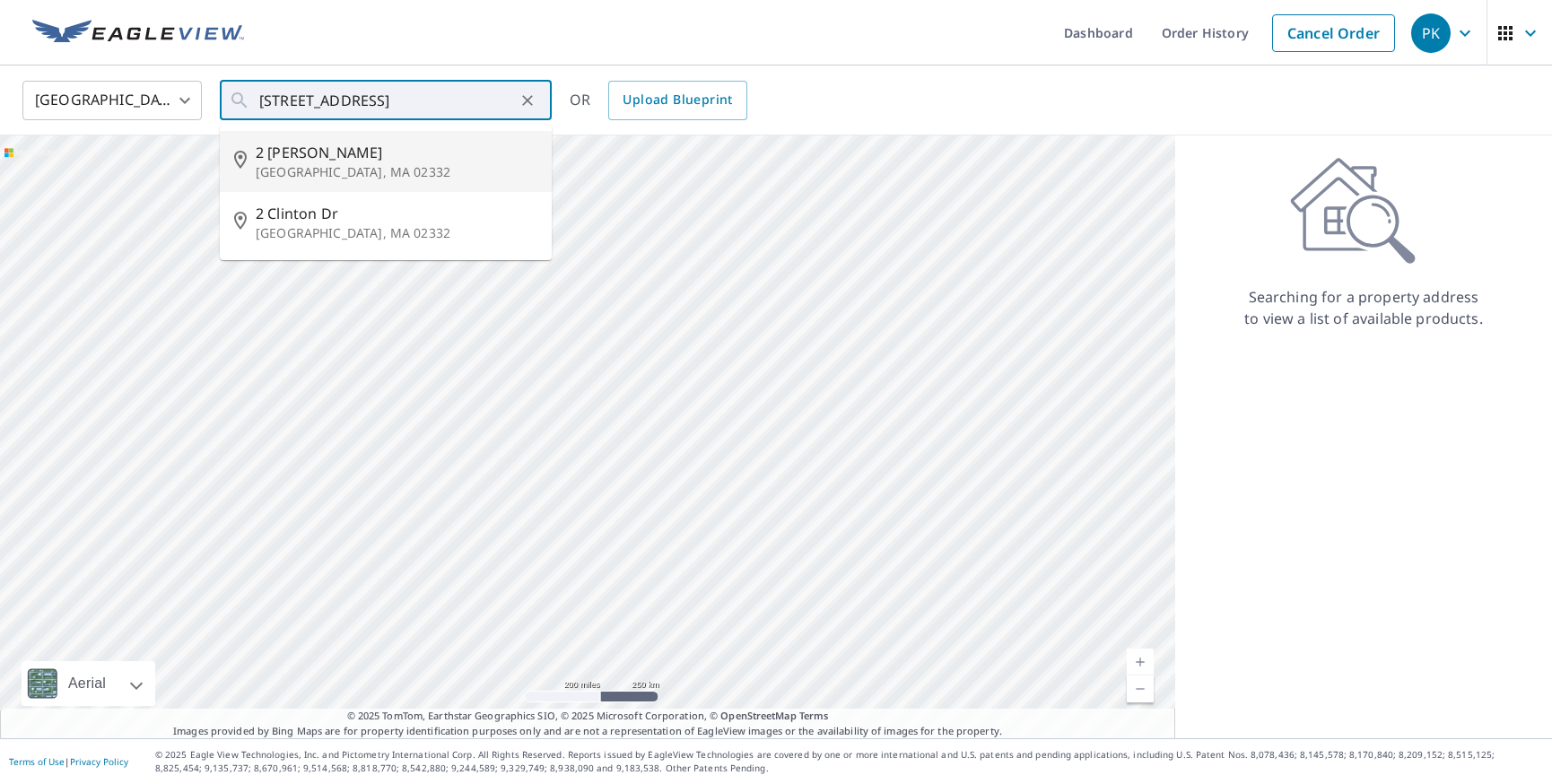 type on "[STREET_ADDRESS][PERSON_NAME]" 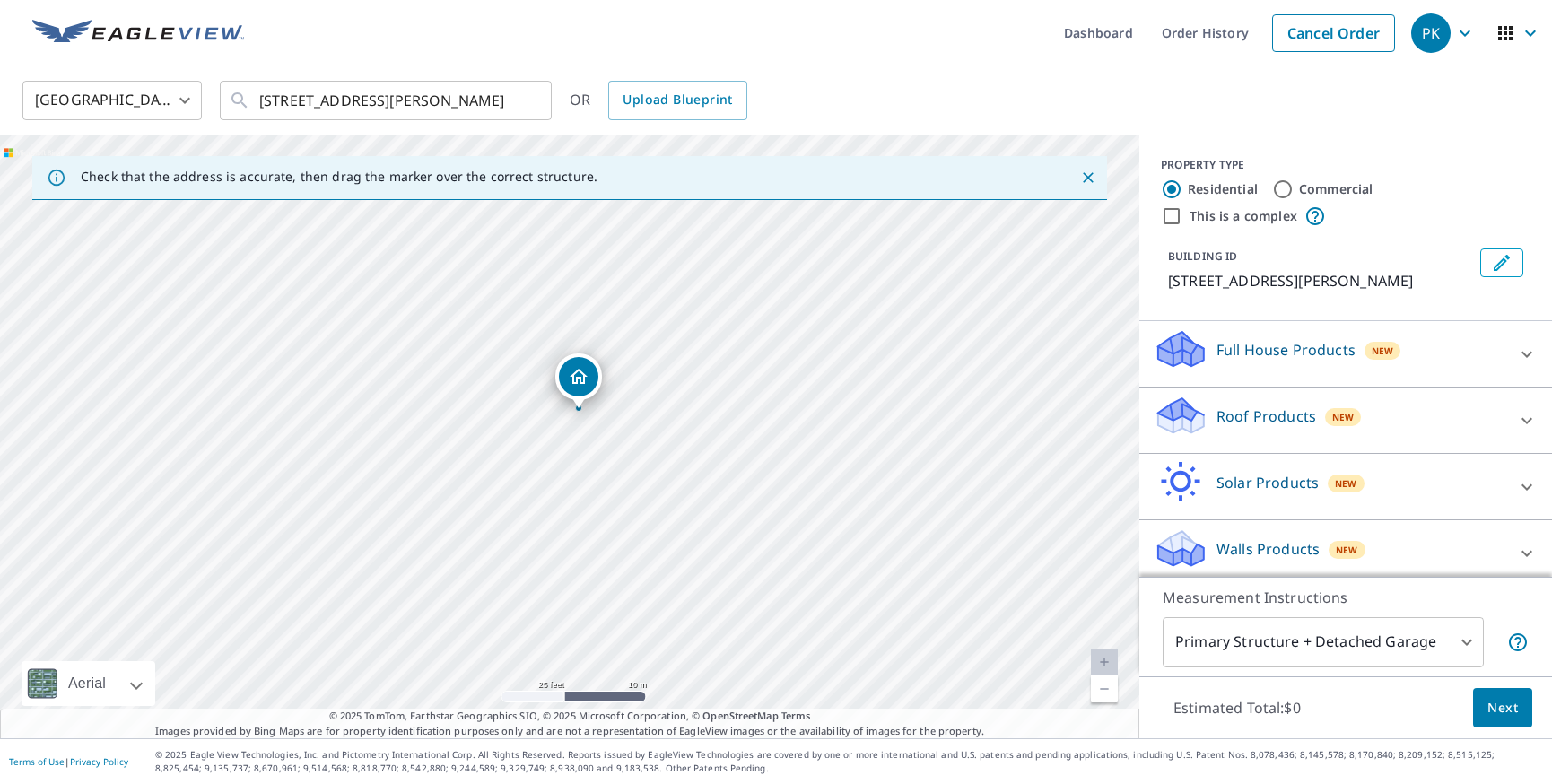 scroll, scrollTop: 10, scrollLeft: 0, axis: vertical 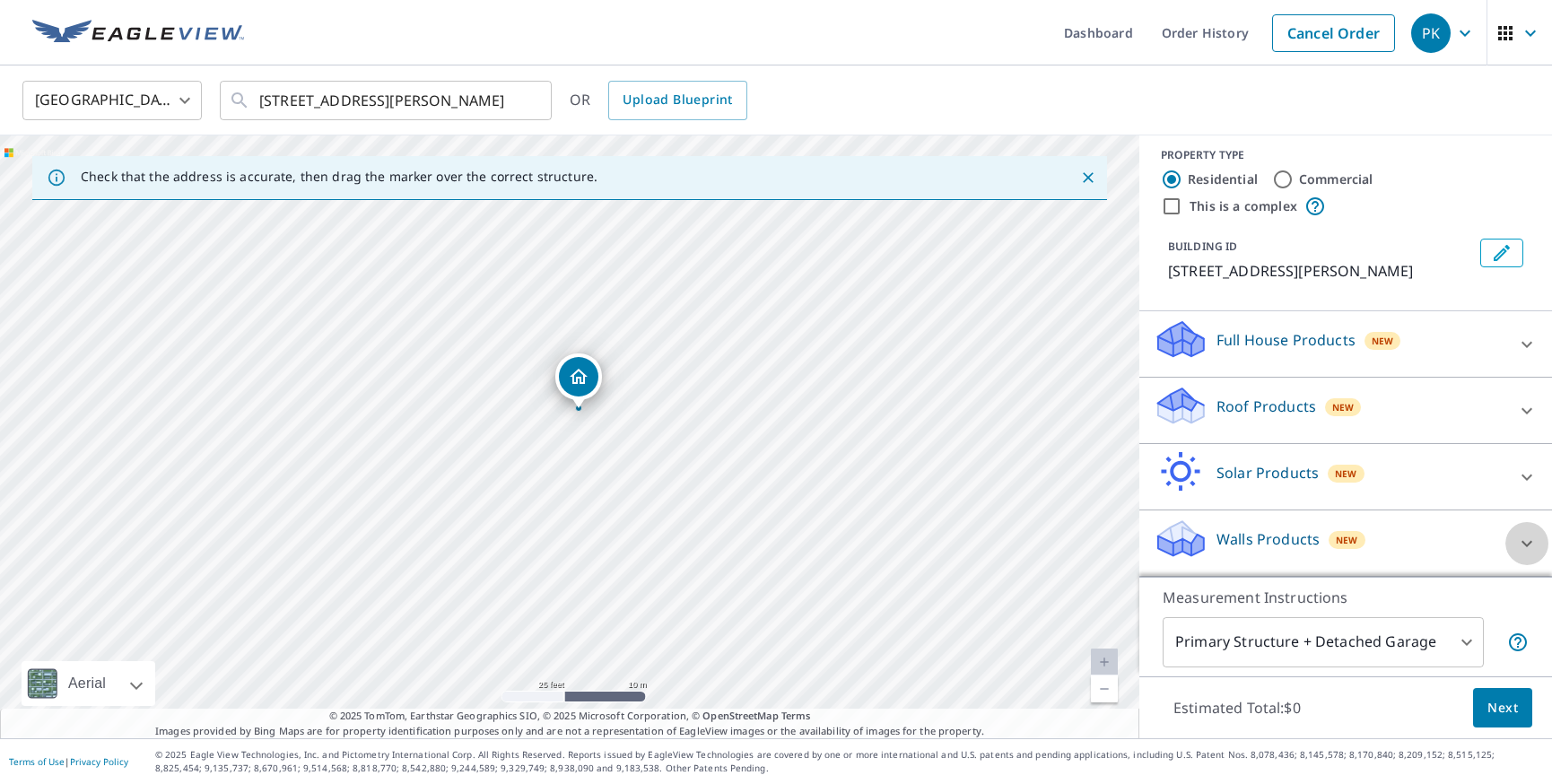click 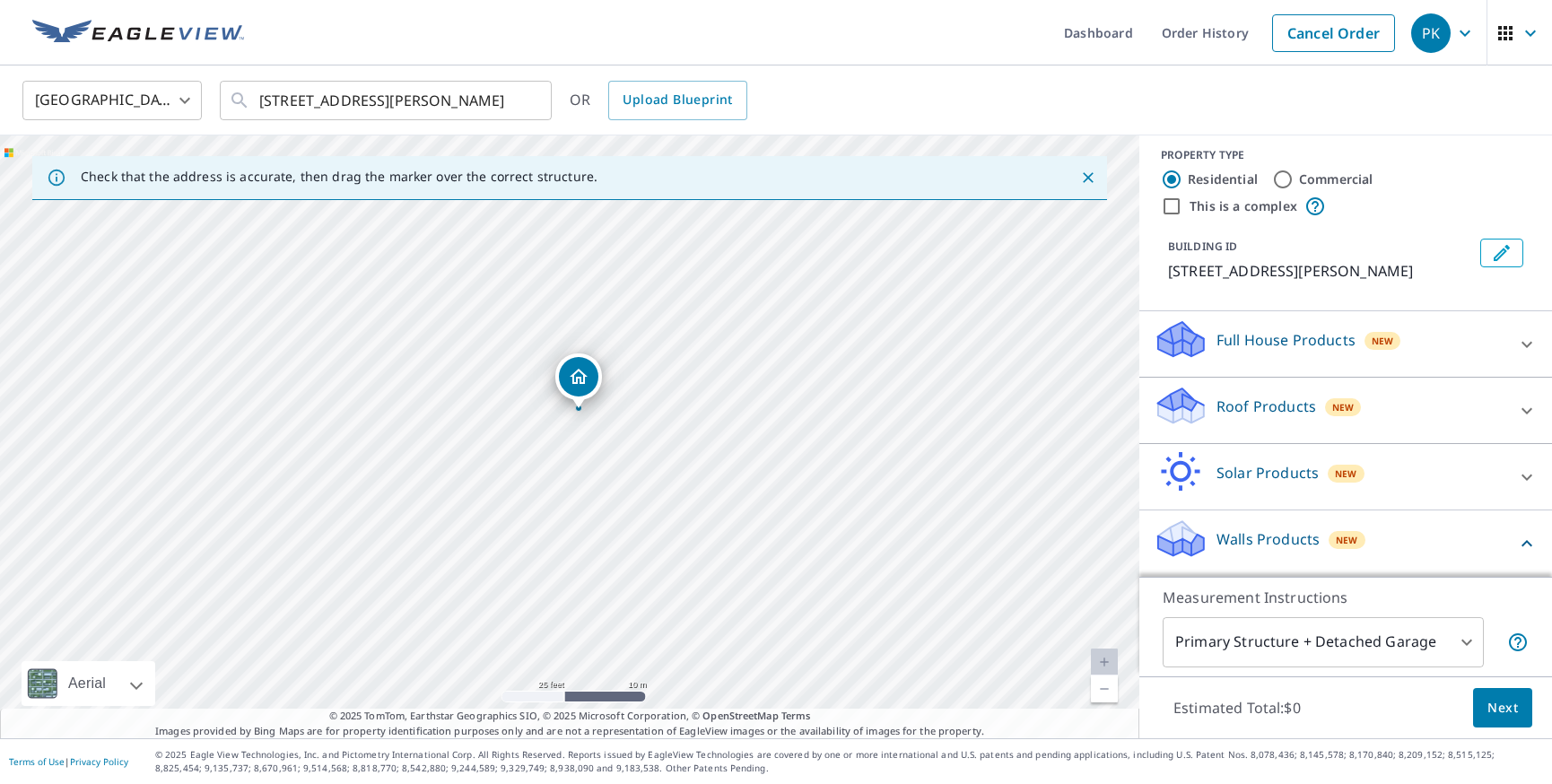 click on "Walls Products" at bounding box center [1268, 539] 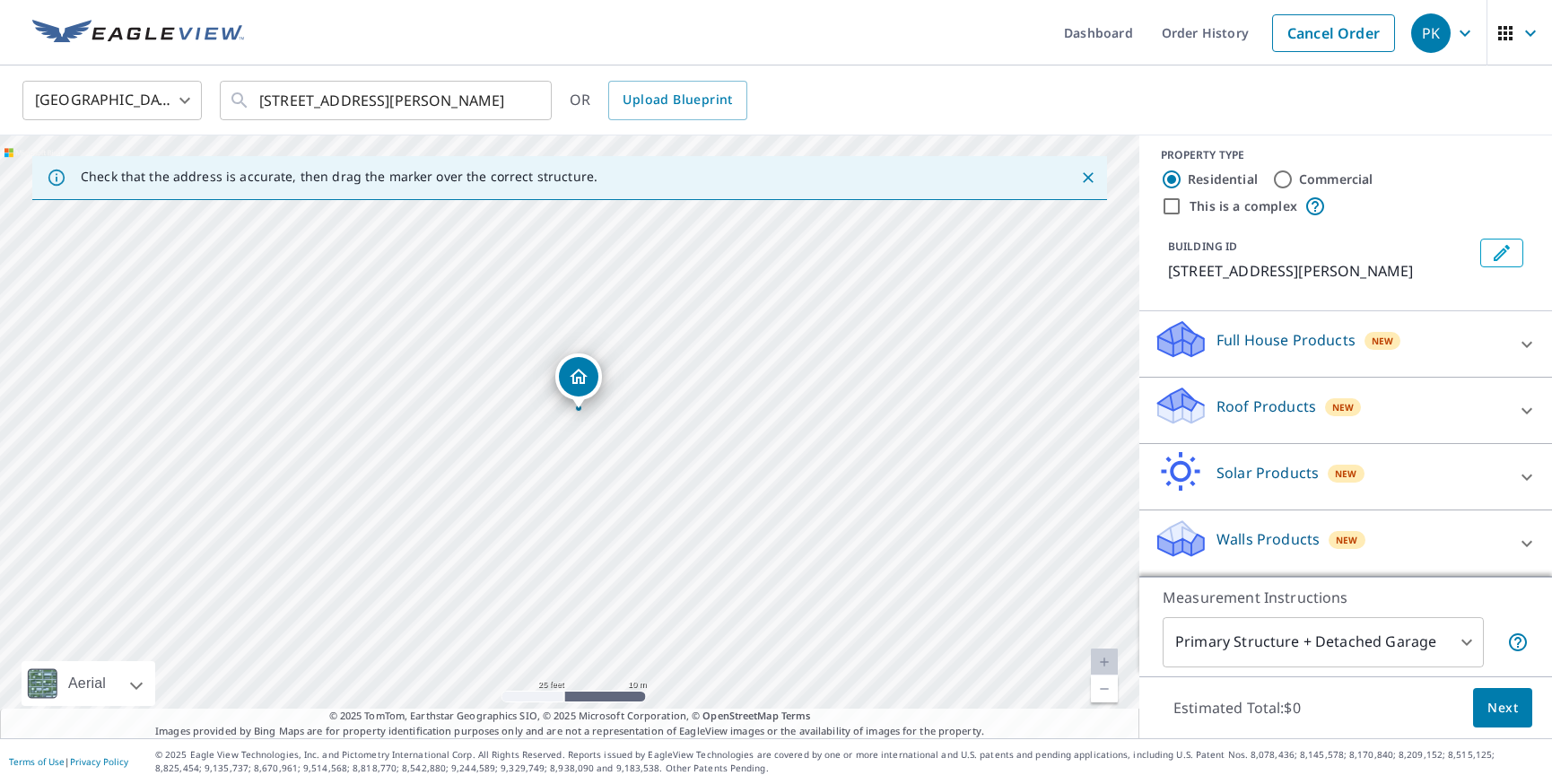 click 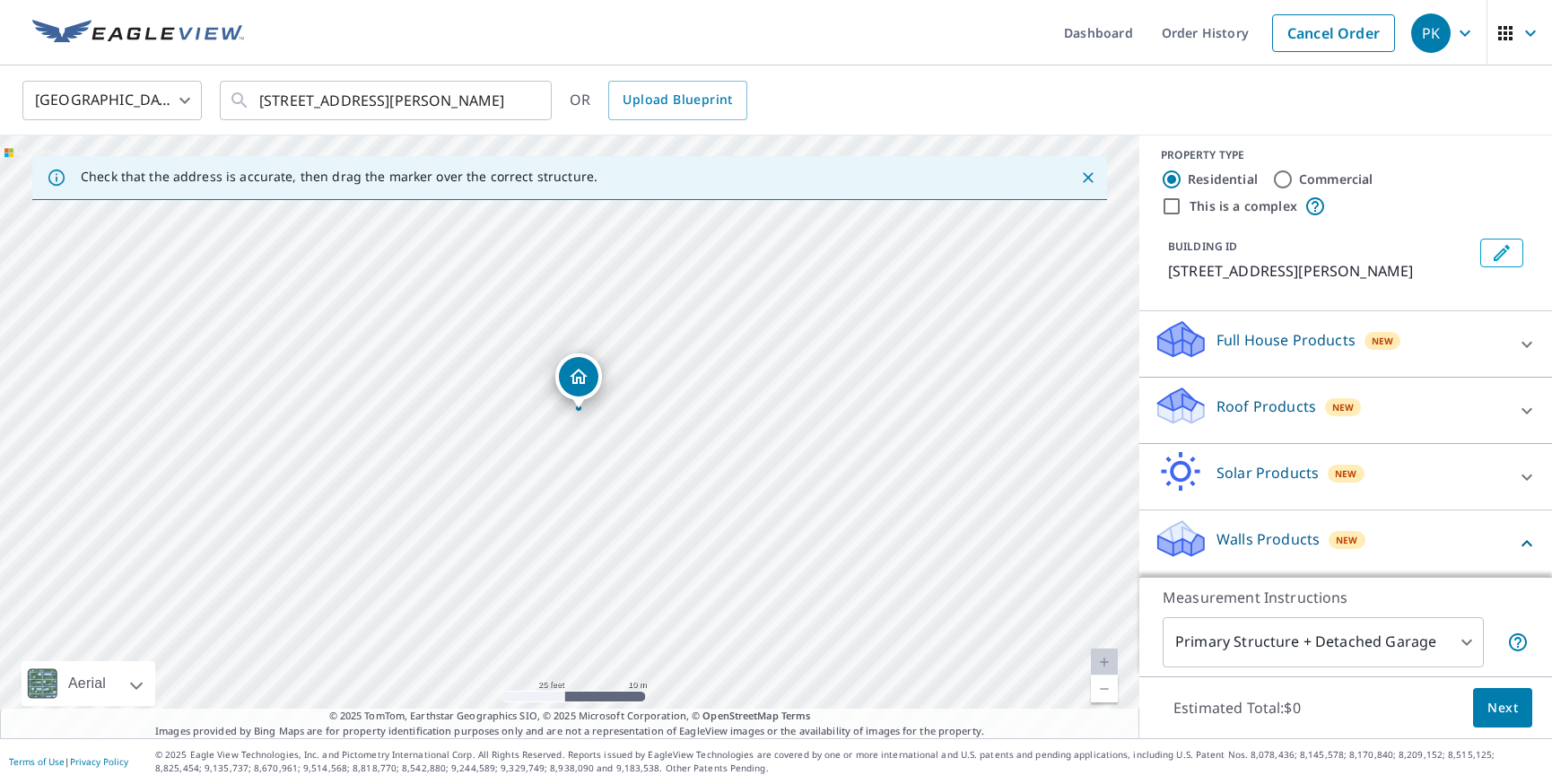 scroll, scrollTop: 112, scrollLeft: 0, axis: vertical 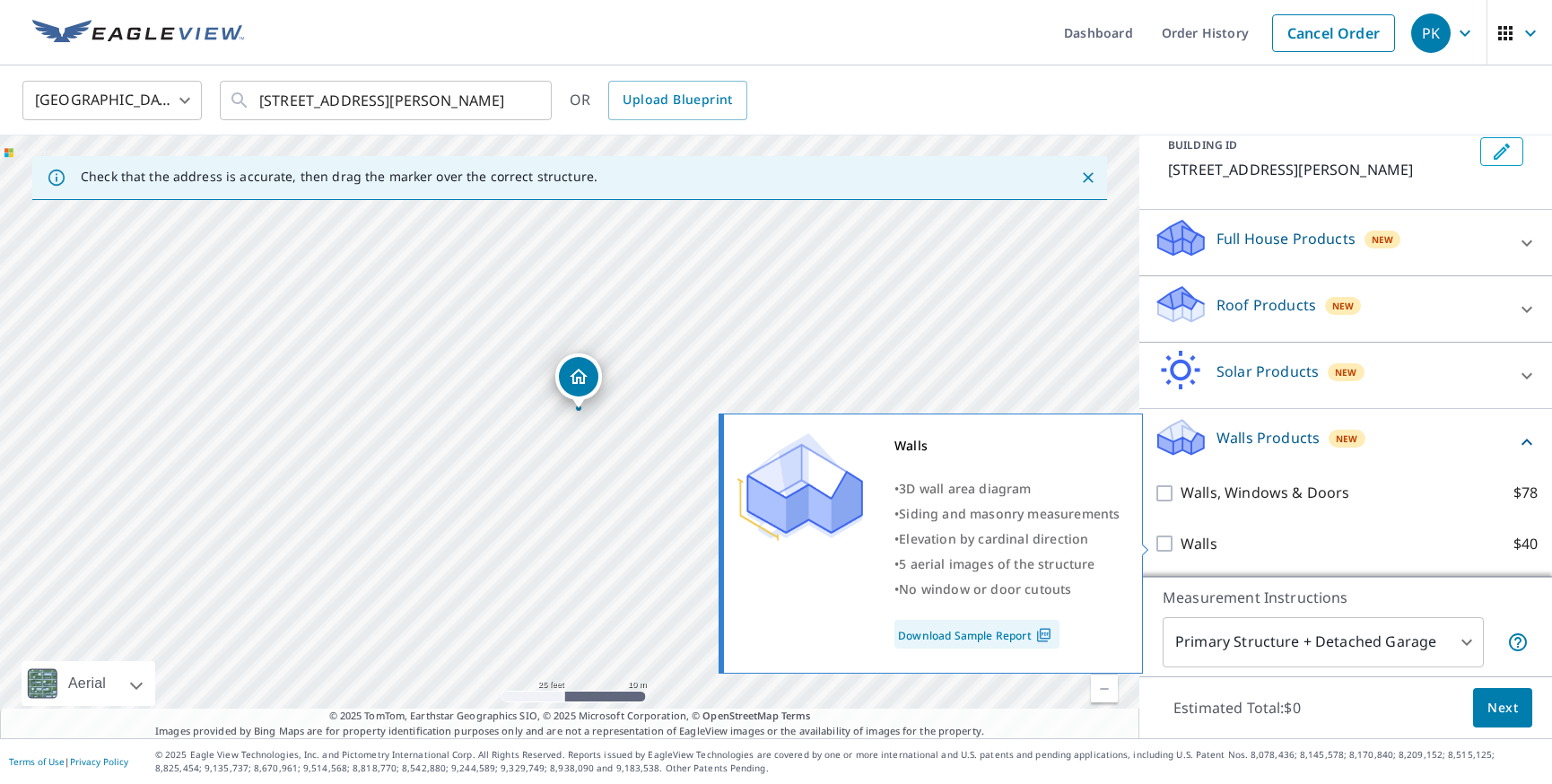 click on "Walls $40" at bounding box center [1167, 544] 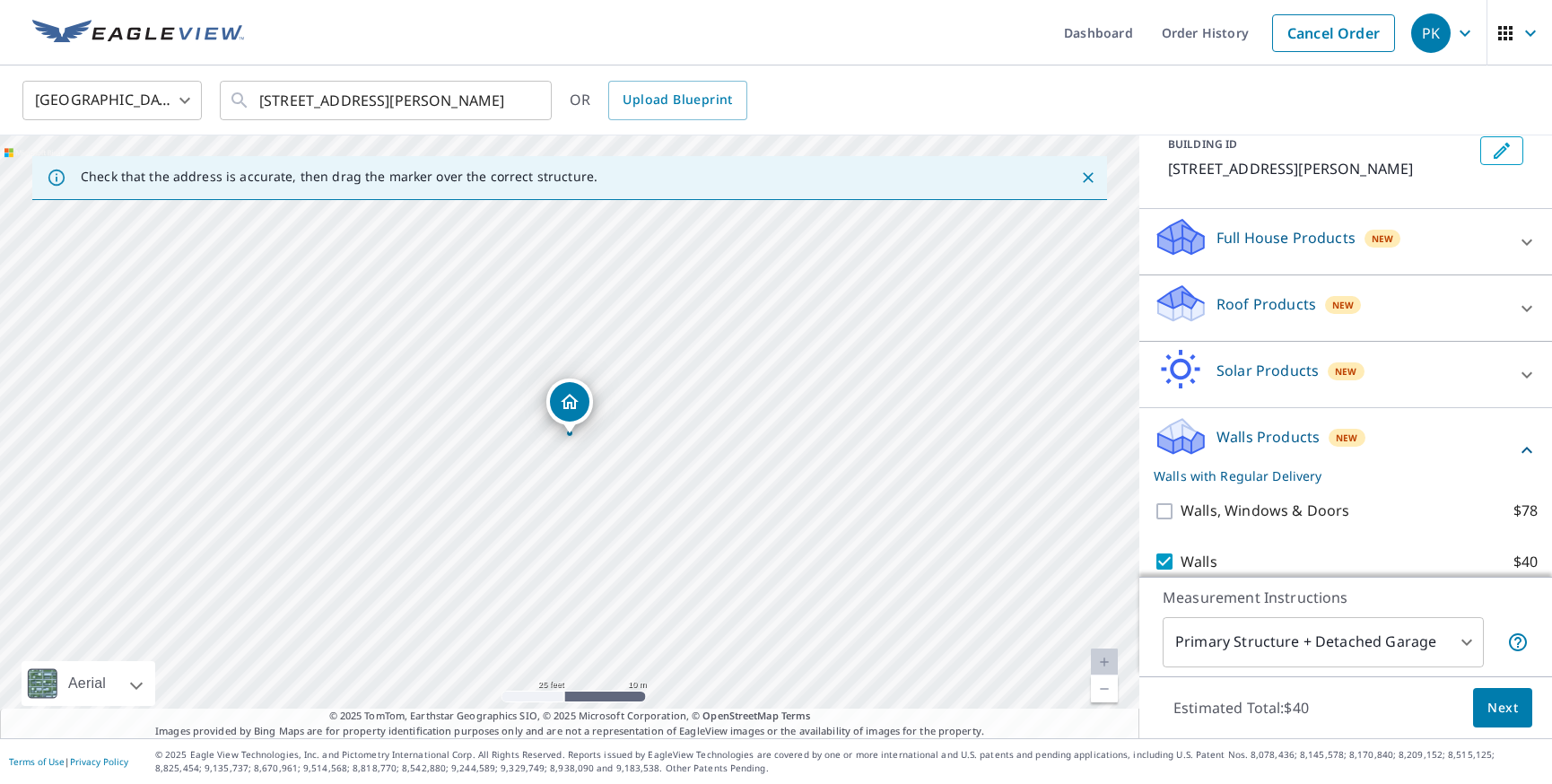 scroll, scrollTop: 170, scrollLeft: 0, axis: vertical 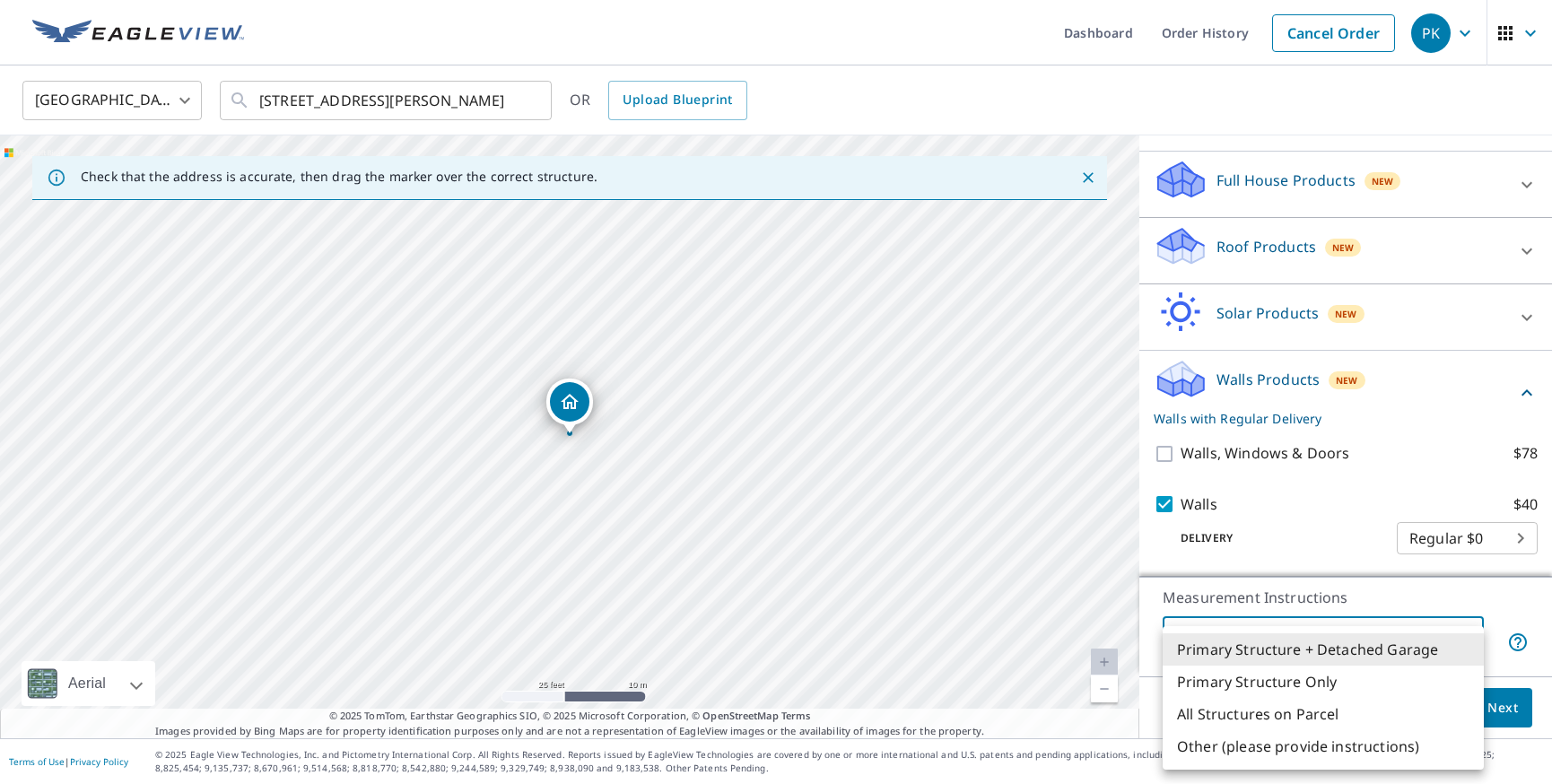 click on "PK PK
Dashboard Order History Cancel Order PK [GEOGRAPHIC_DATA] [GEOGRAPHIC_DATA] ​ [STREET_ADDRESS][PERSON_NAME] ​ OR Upload Blueprint Check that the address is accurate, then drag the marker over the correct structure. [STREET_ADDRESS][PERSON_NAME] Aerial Road A standard road map Aerial A detailed look from above Labels Labels 25 feet 10 m © 2025 TomTom, © Vexcel Imaging, © 2025 Microsoft Corporation,  © OpenStreetMap Terms © 2025 TomTom, Earthstar Geographics SIO, © 2025 Microsoft Corporation, ©   OpenStreetMap   Terms Images provided by Bing Maps are for property identification purposes only and are not a representation of EagleView images or the availability of images for the property. PROPERTY TYPE Residential Commercial This is a complex BUILDING ID [STREET_ADDRESS][PERSON_NAME] Full House Products New Full House™ $105 Roof Products New Premium $32.75 - $87 Gutter $13.75 Bid Perfect™ $18 Solar Products New Inform Essentials+ $63.25 Inform Advanced $79 TrueDesign for Sales $30 $105.5 New $78 $40" at bounding box center (776, 392) 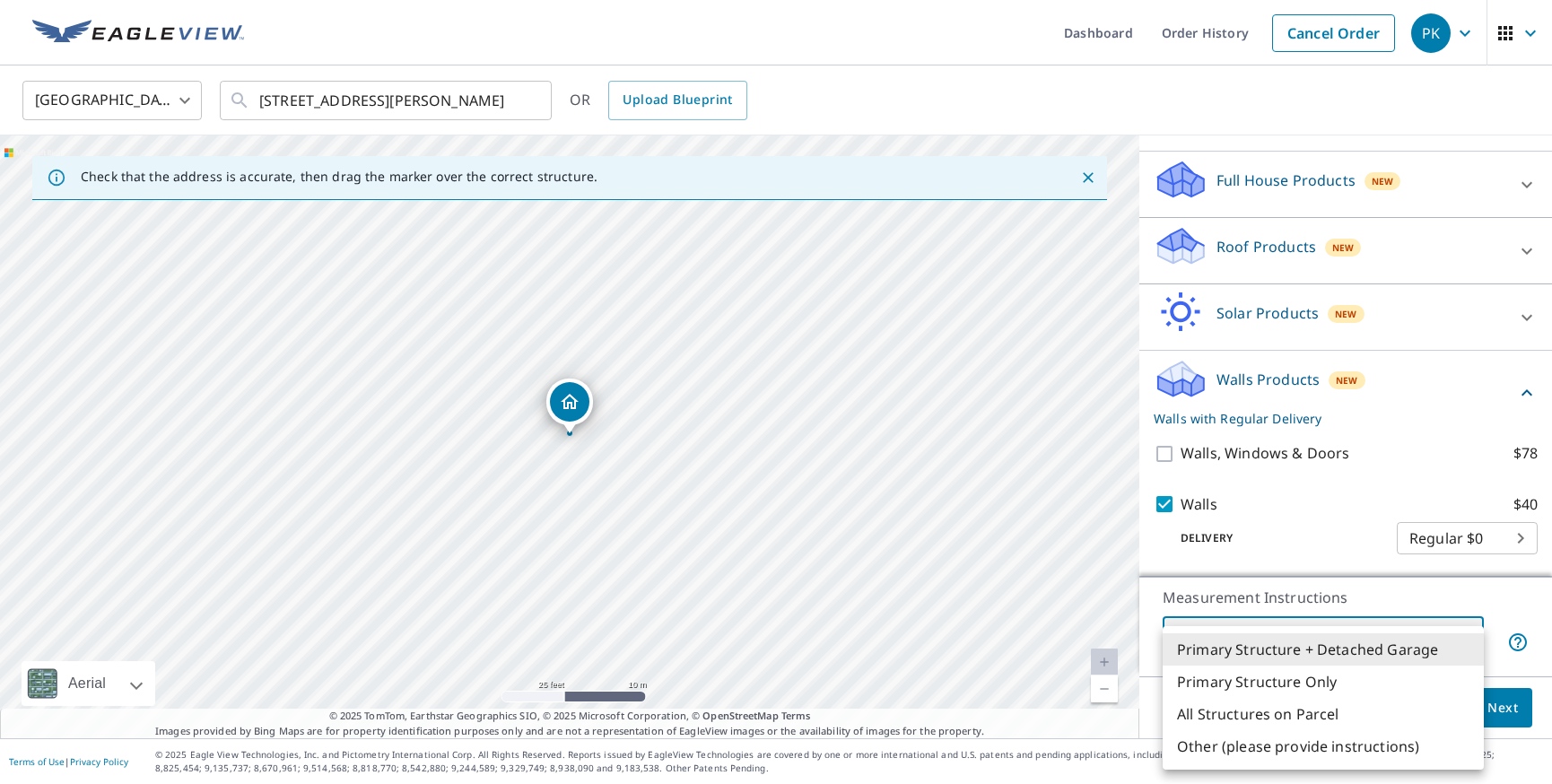 type on "2" 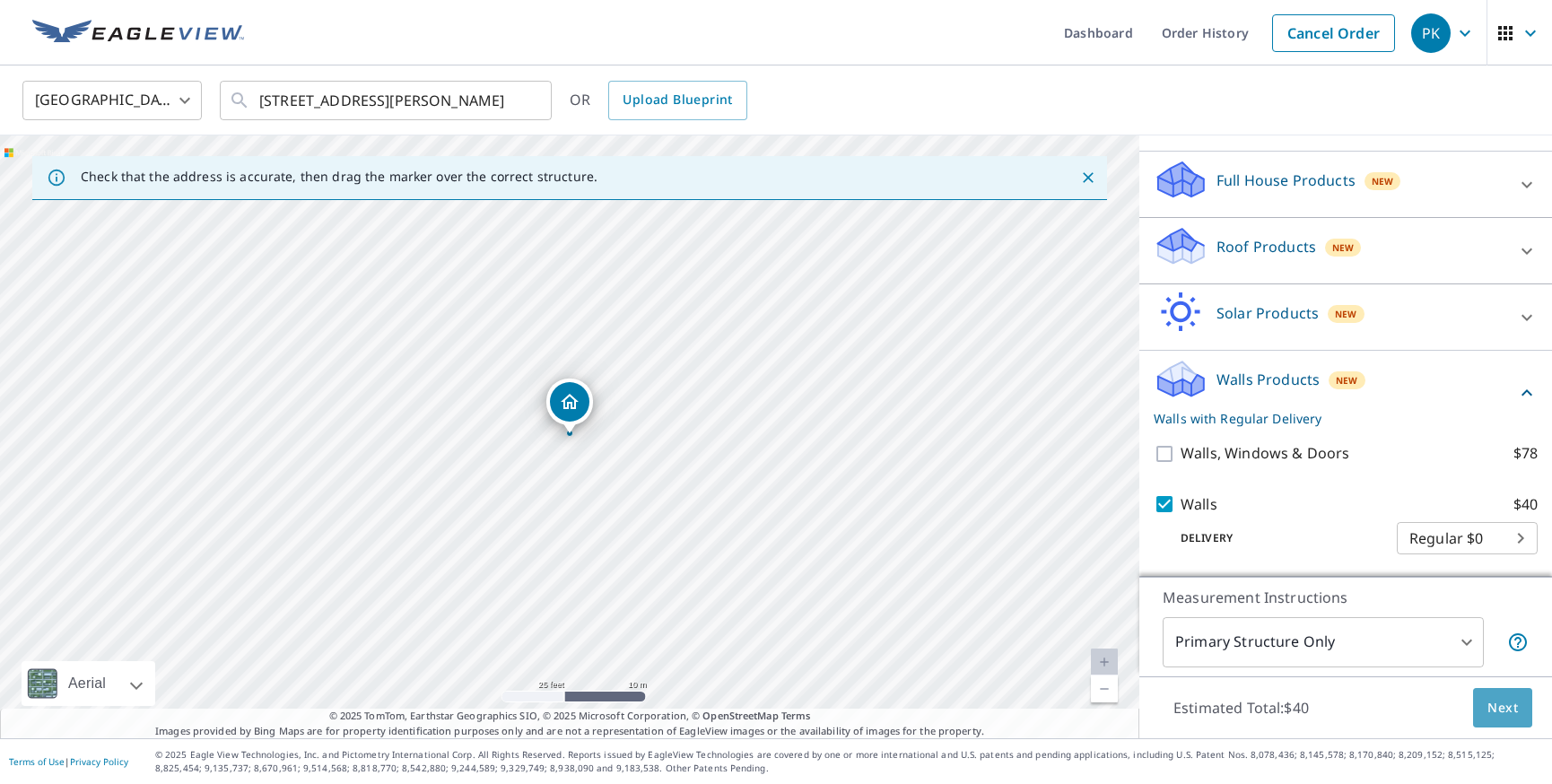 click on "Next" at bounding box center (1503, 708) 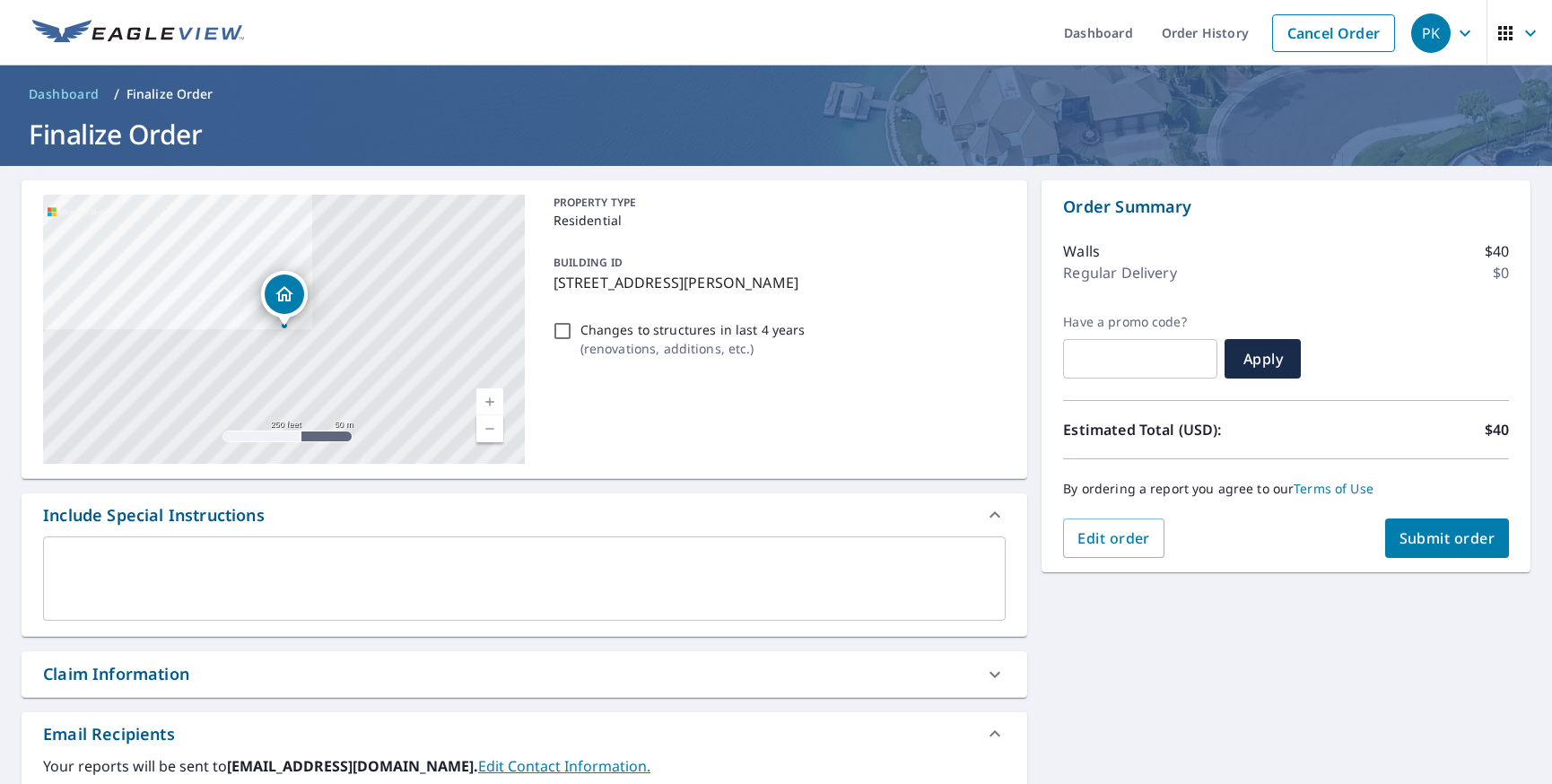 click on "Submit order" at bounding box center (1447, 538) 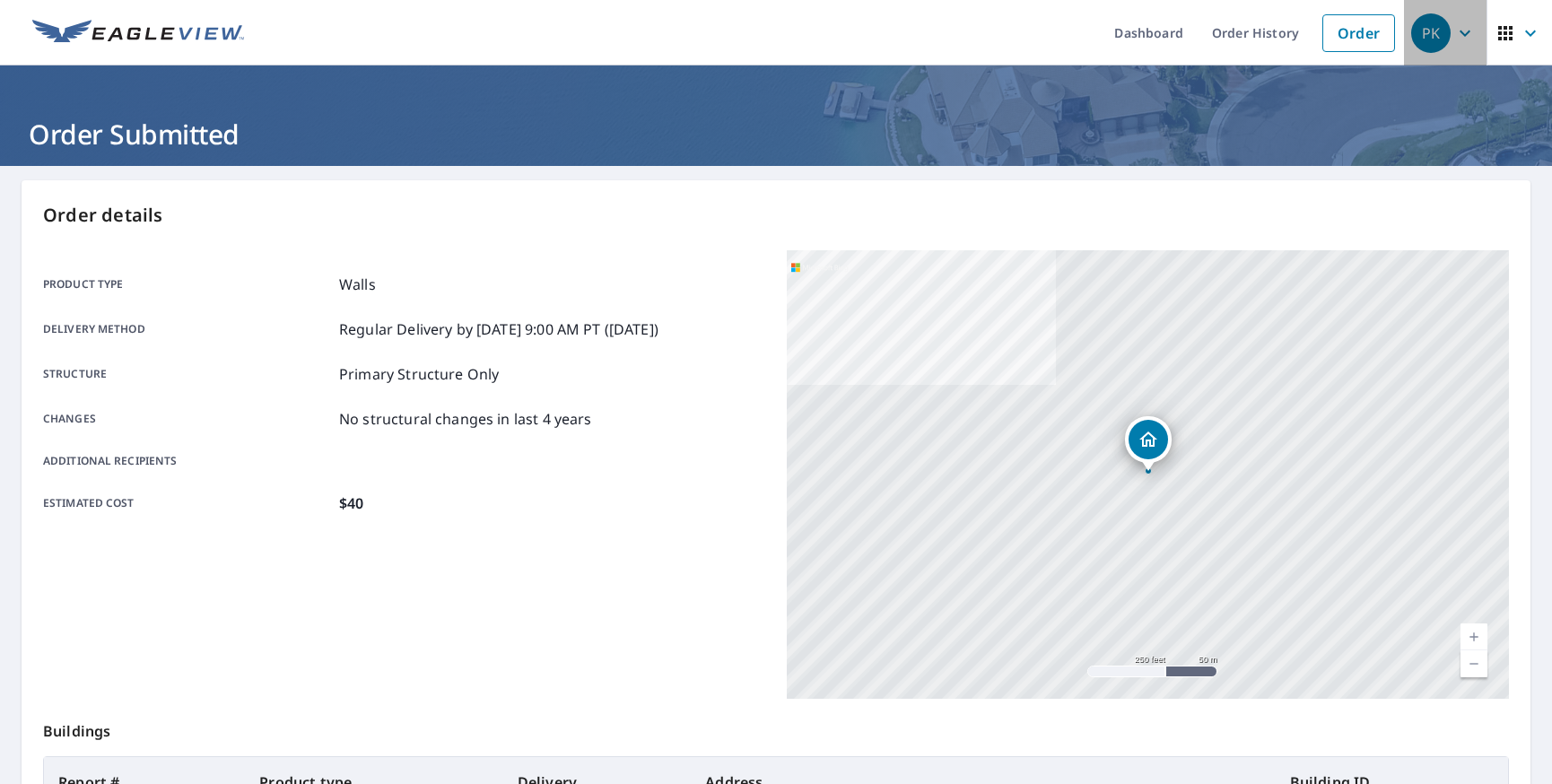 click 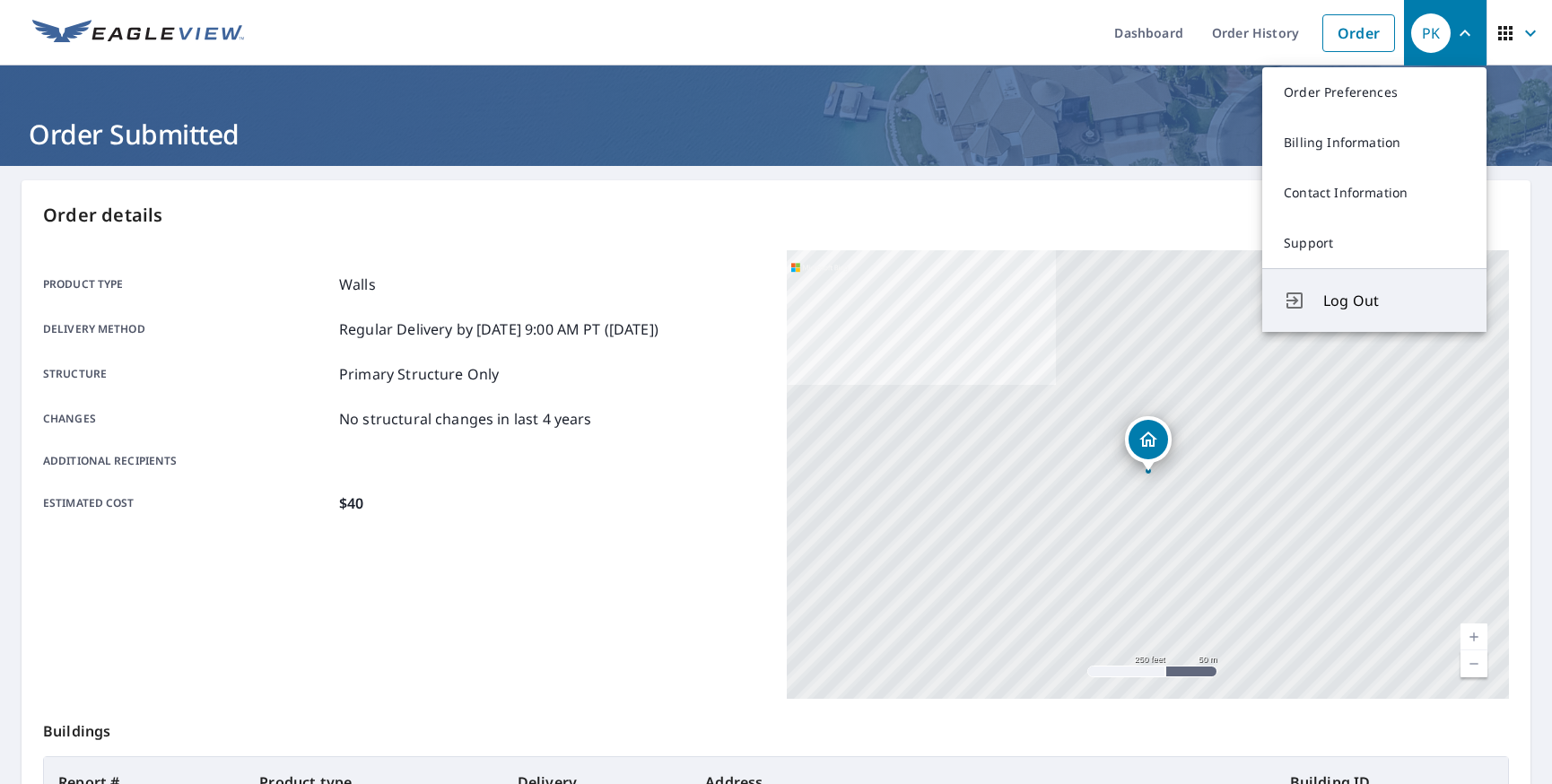 click on "Log Out" at bounding box center [1394, 301] 